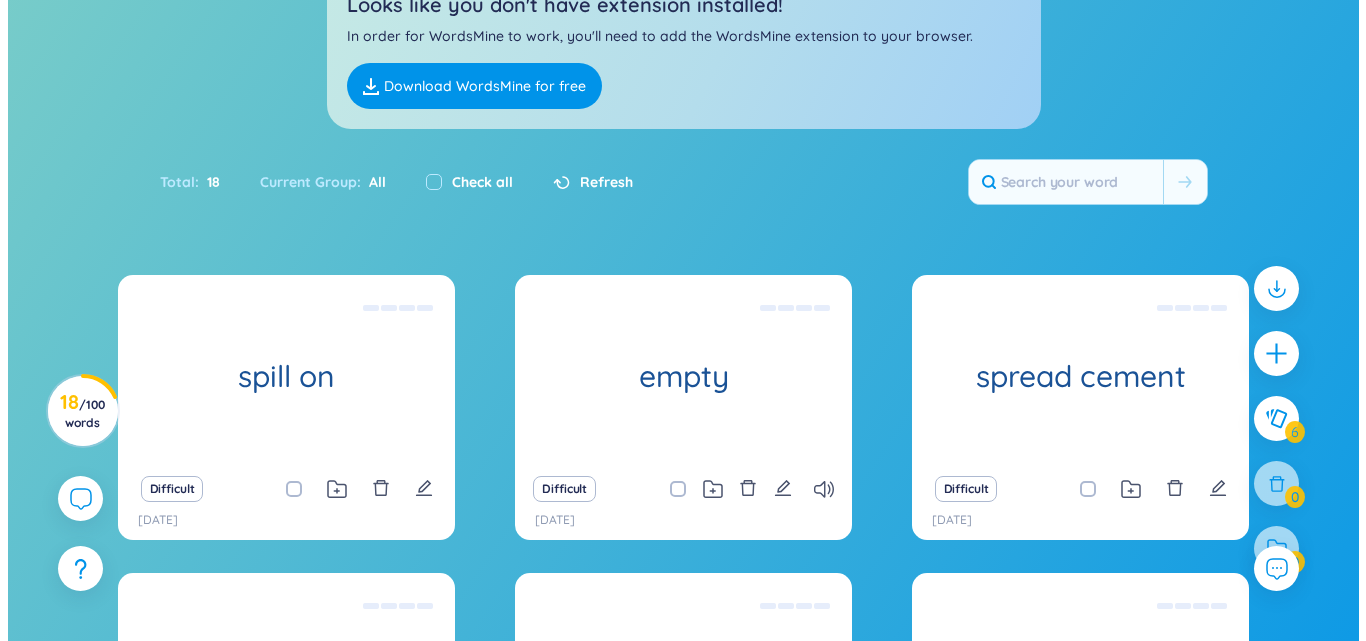scroll, scrollTop: 226, scrollLeft: 0, axis: vertical 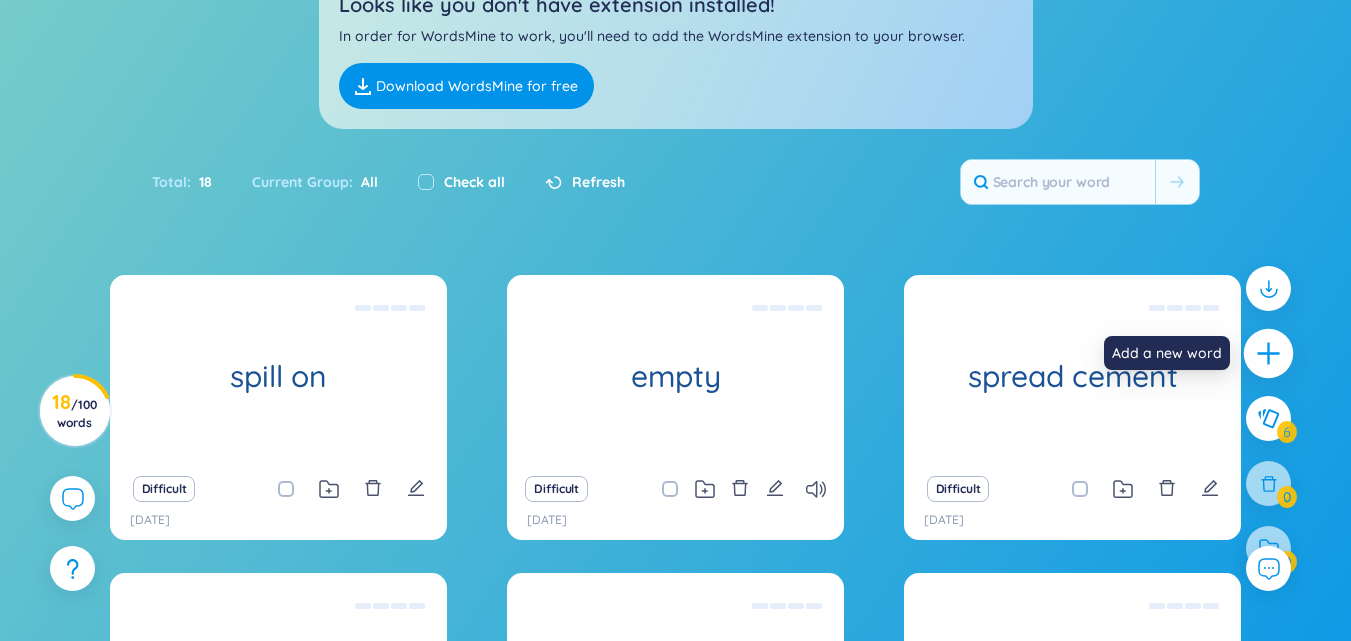click 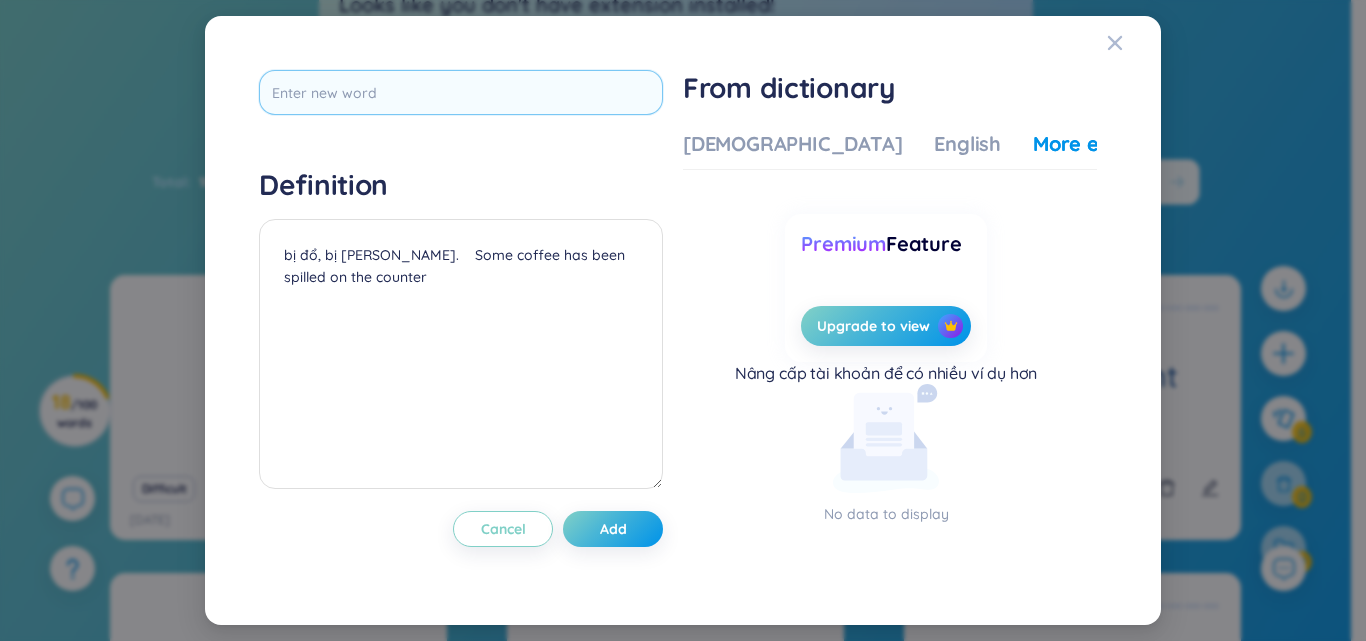 click at bounding box center (461, 92) 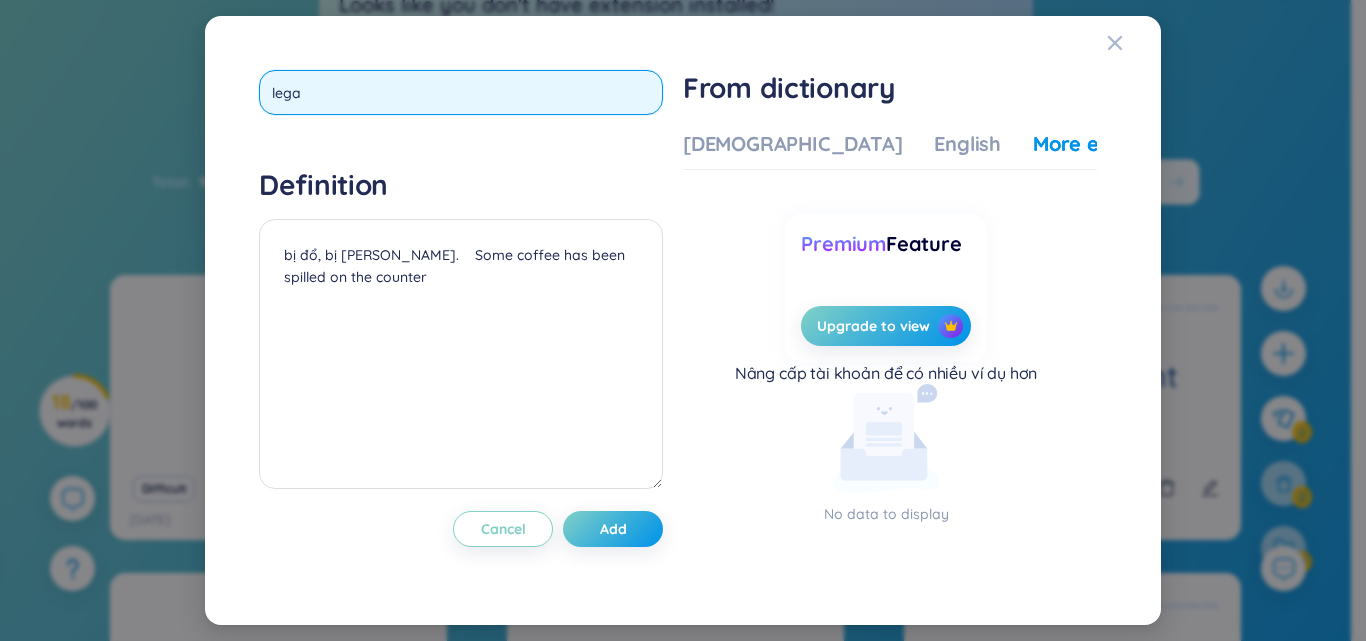 type on "legal" 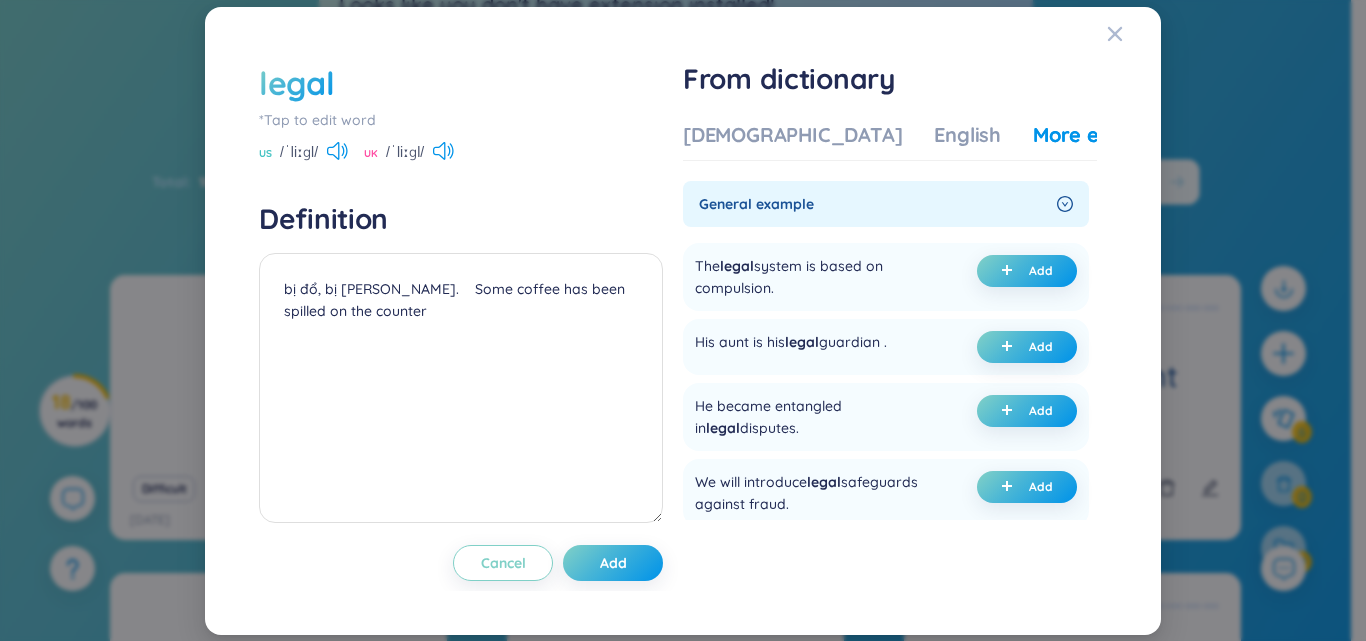 click on "legal" at bounding box center (461, 83) 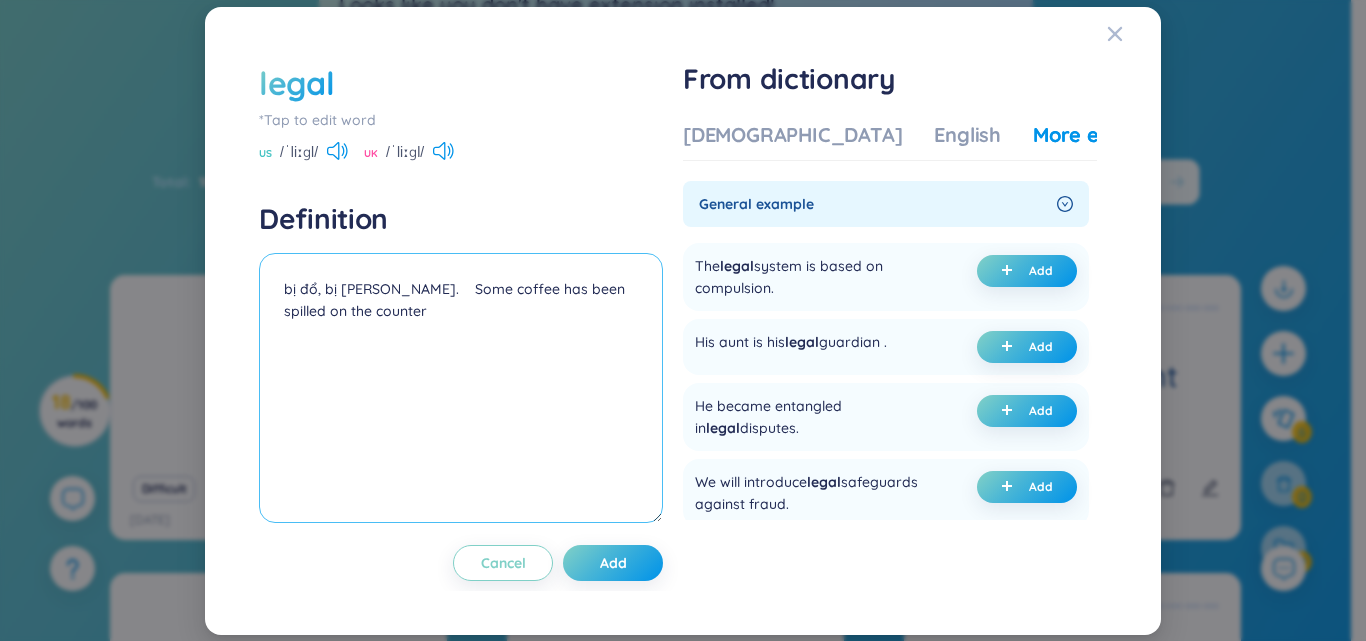 click on "bị đổ, bị [PERSON_NAME].    Some coffee has been spilled on the counter" at bounding box center (461, 388) 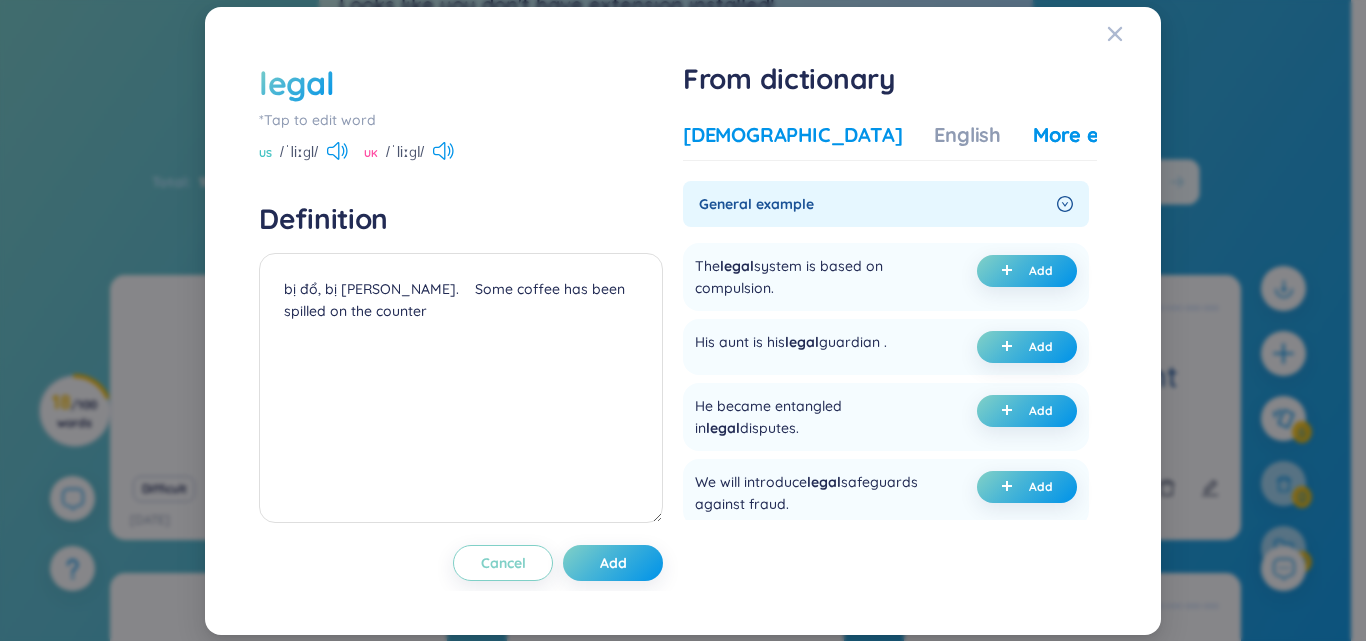 click on "[DEMOGRAPHIC_DATA]" at bounding box center [792, 135] 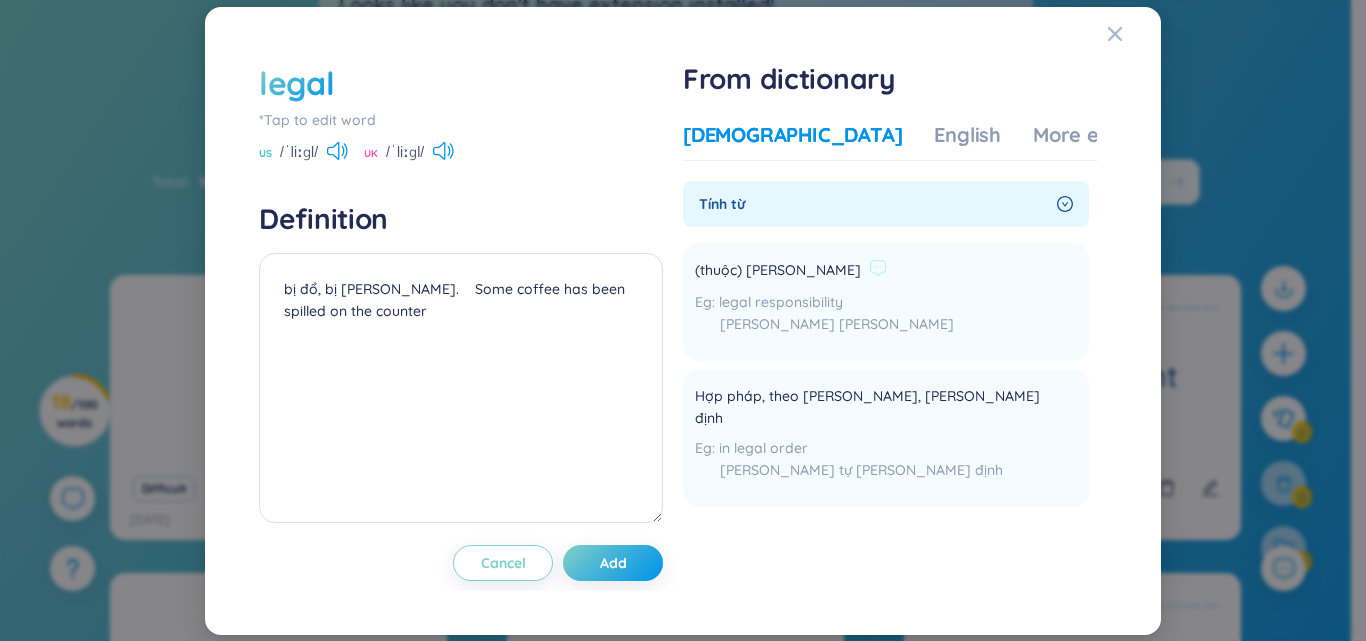 click on "legal responsibility" at bounding box center (781, 302) 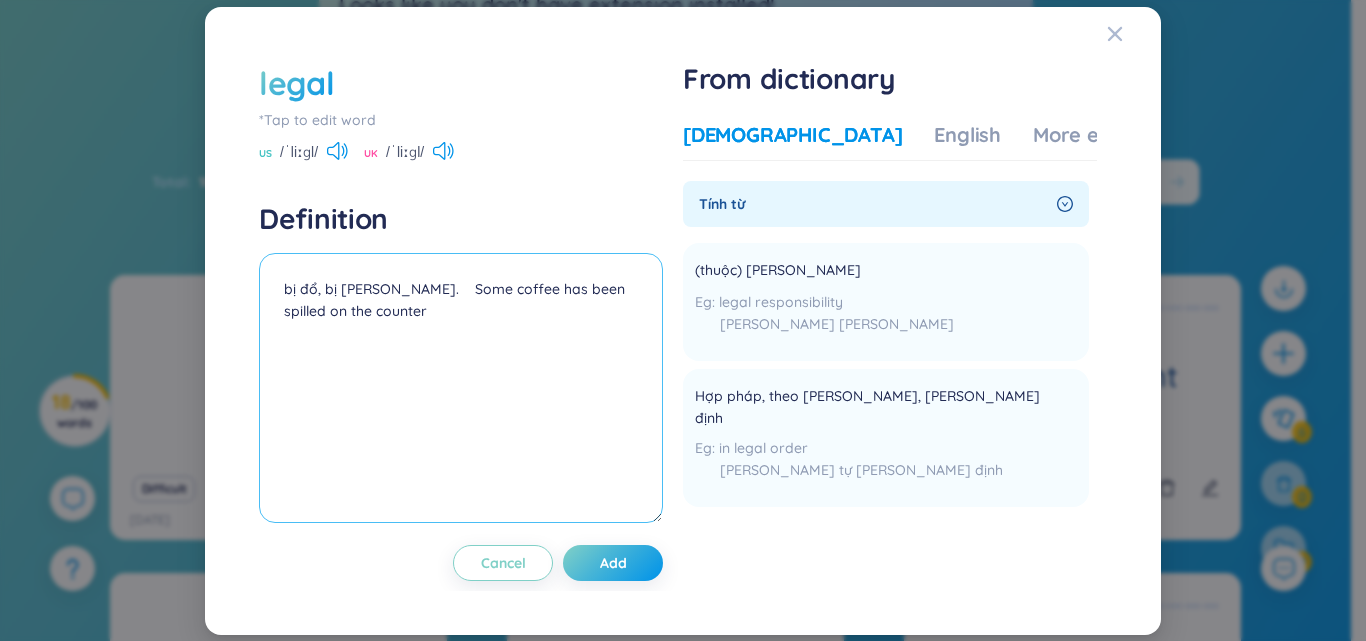 click on "bị đổ, bị [PERSON_NAME].    Some coffee has been spilled on the counter" at bounding box center (461, 388) 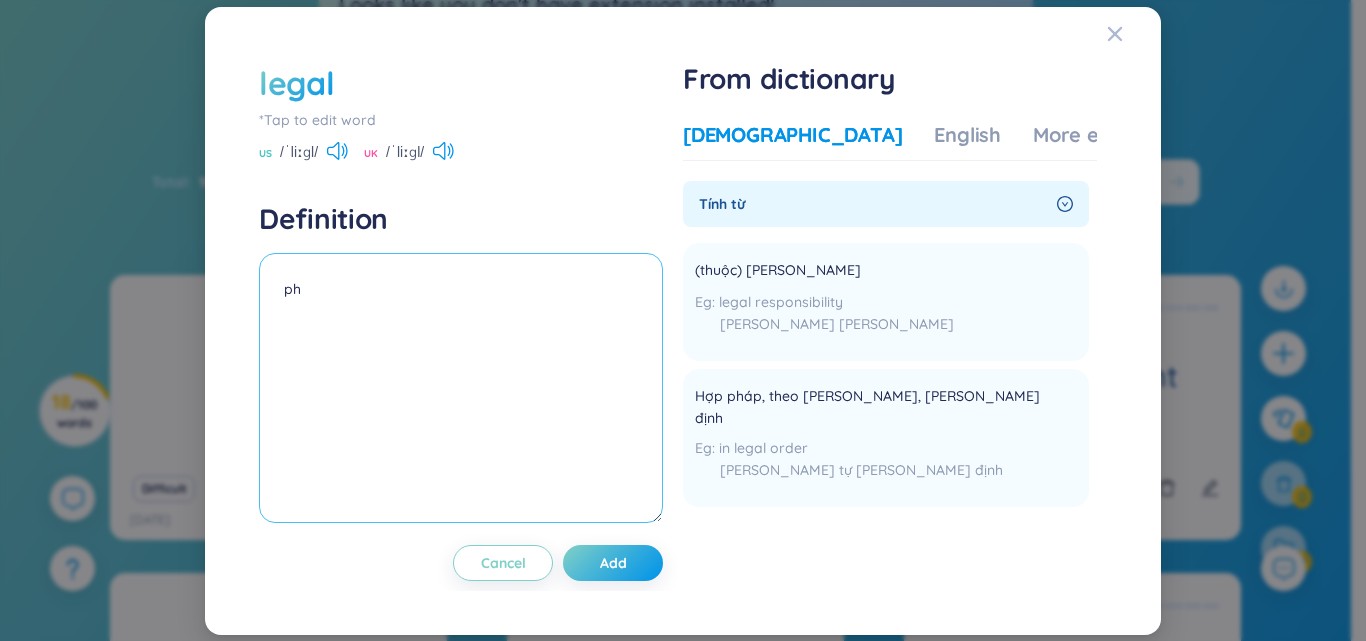 type on "p" 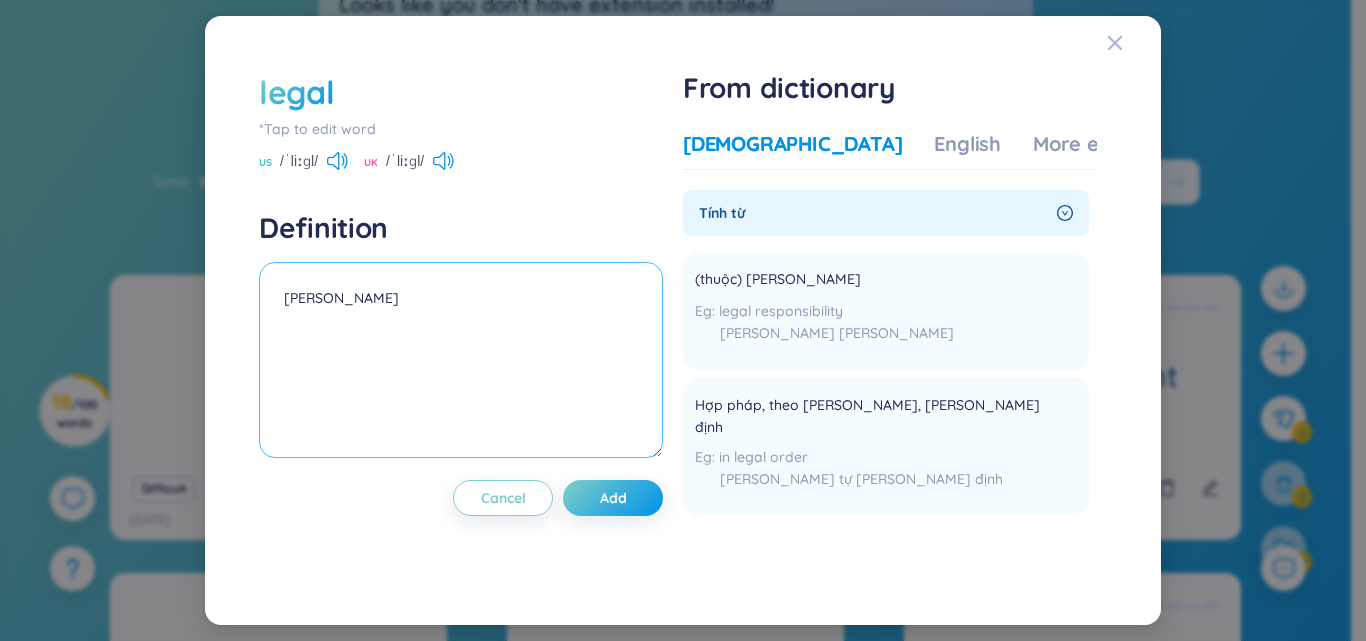 drag, startPoint x: 662, startPoint y: 308, endPoint x: 650, endPoint y: 454, distance: 146.49232 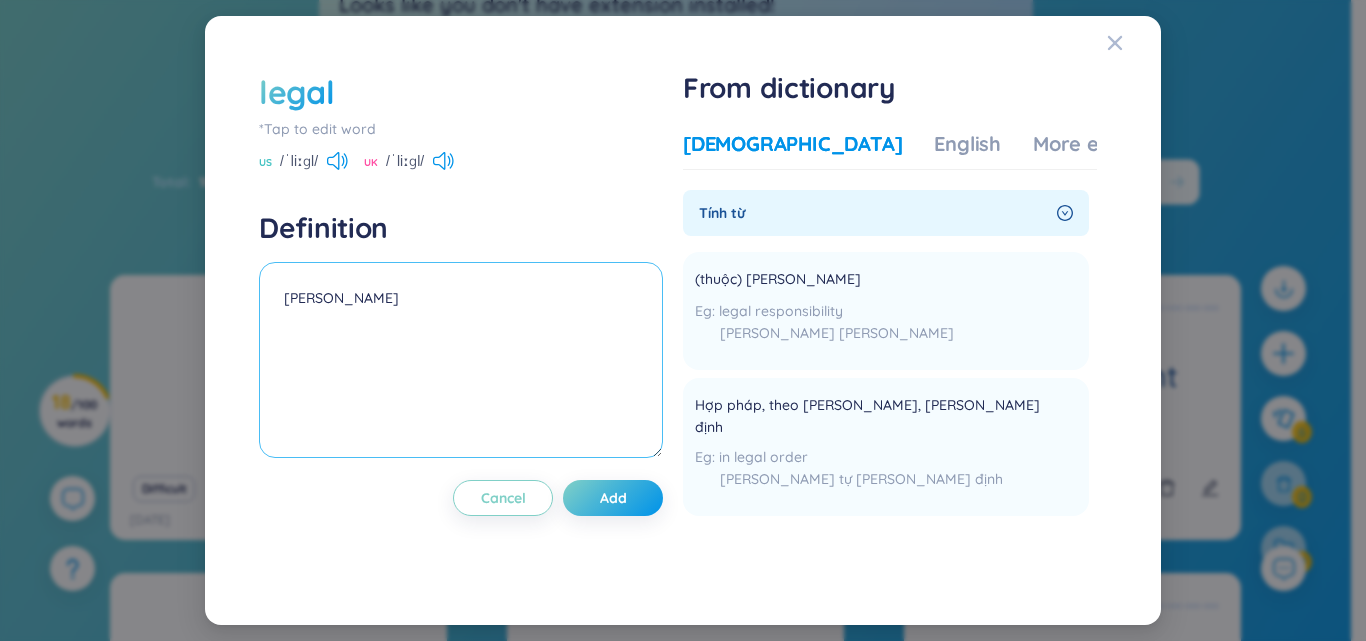 click on "[PERSON_NAME]" at bounding box center (461, 360) 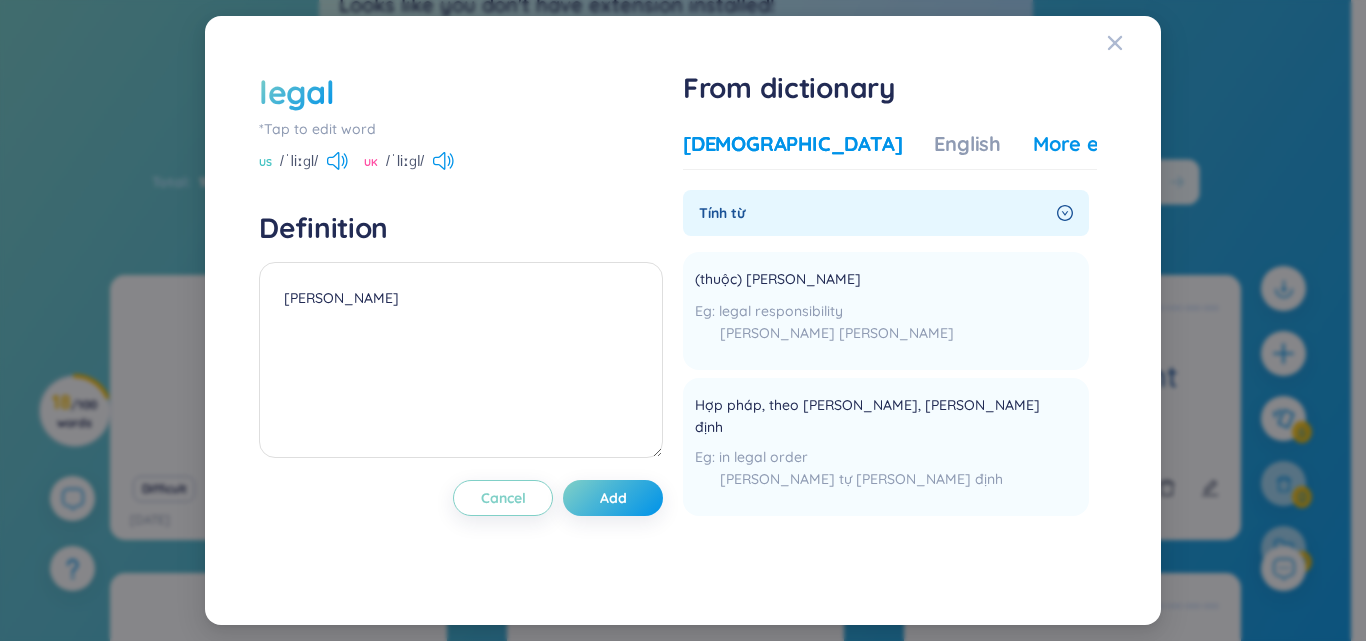 click on "More examples" at bounding box center [1105, 144] 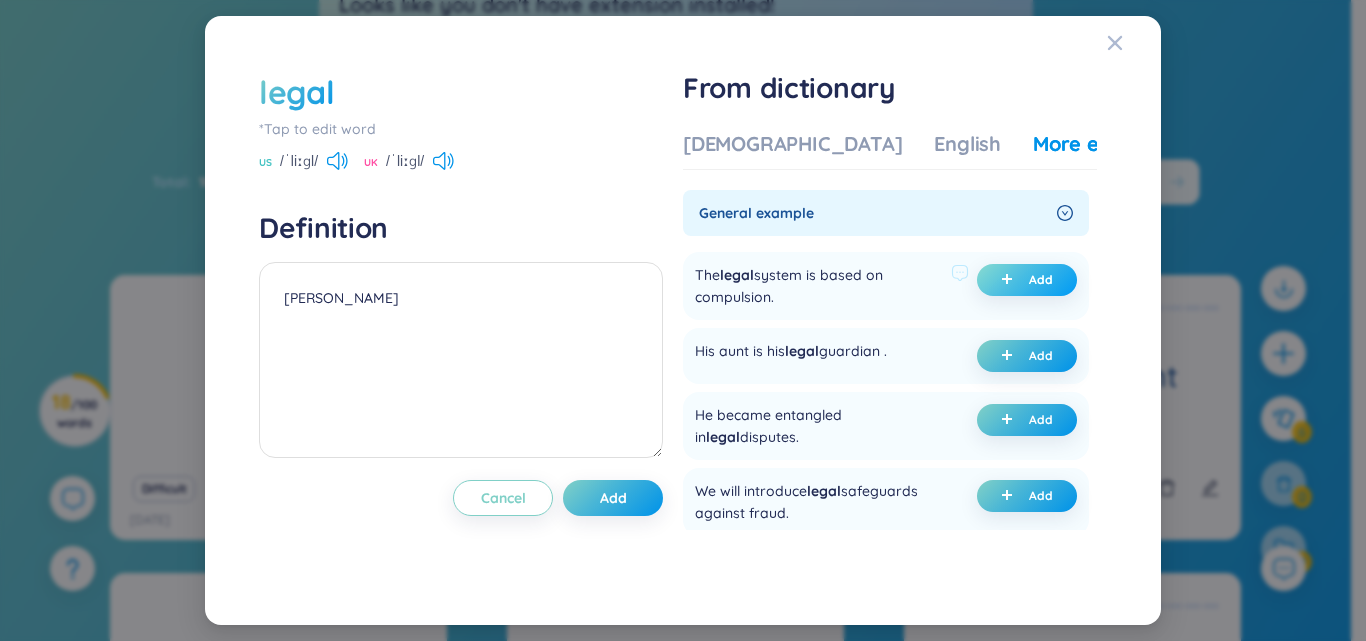 click on "Add" at bounding box center (1027, 280) 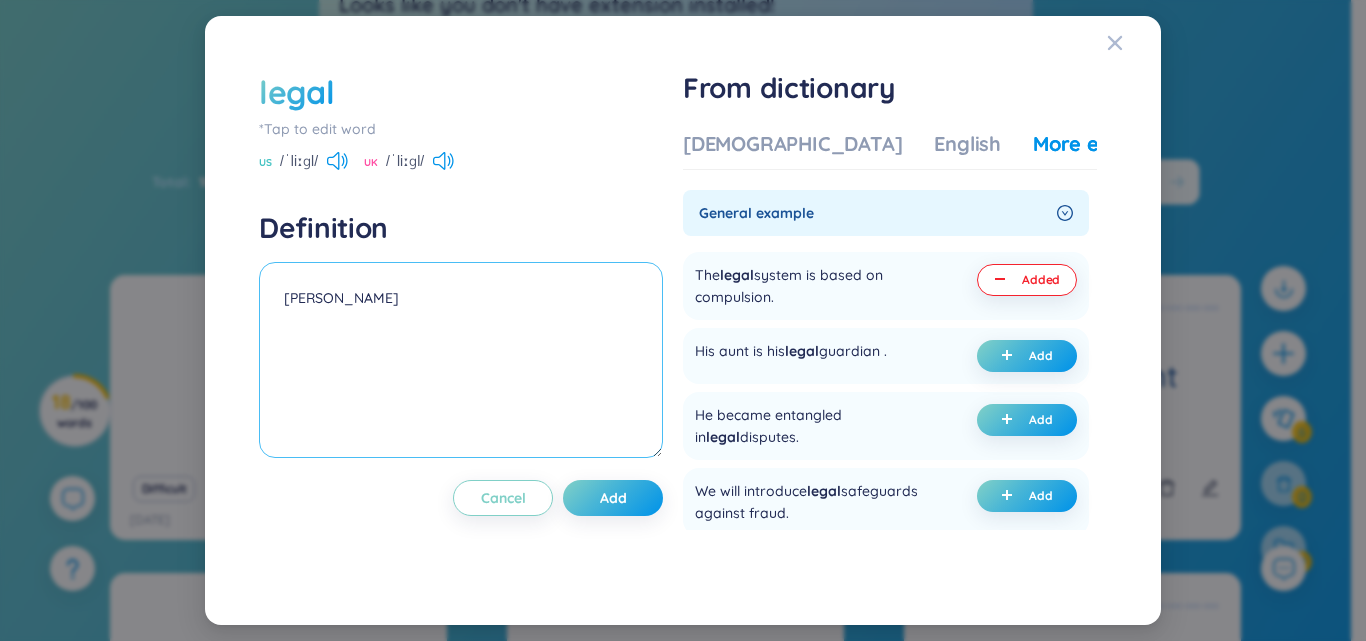 click on "[PERSON_NAME]
(undefined)
Eg: The legal system is based on compulsion." at bounding box center (461, 360) 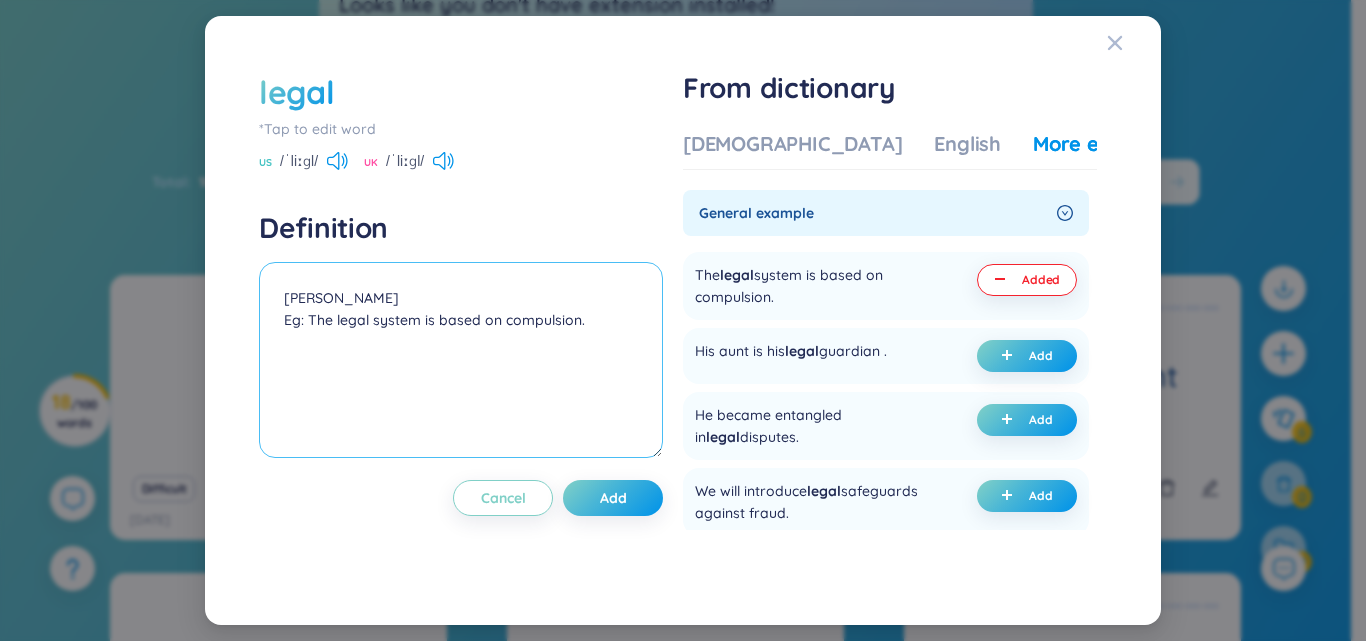 drag, startPoint x: 577, startPoint y: 324, endPoint x: 504, endPoint y: 320, distance: 73.109505 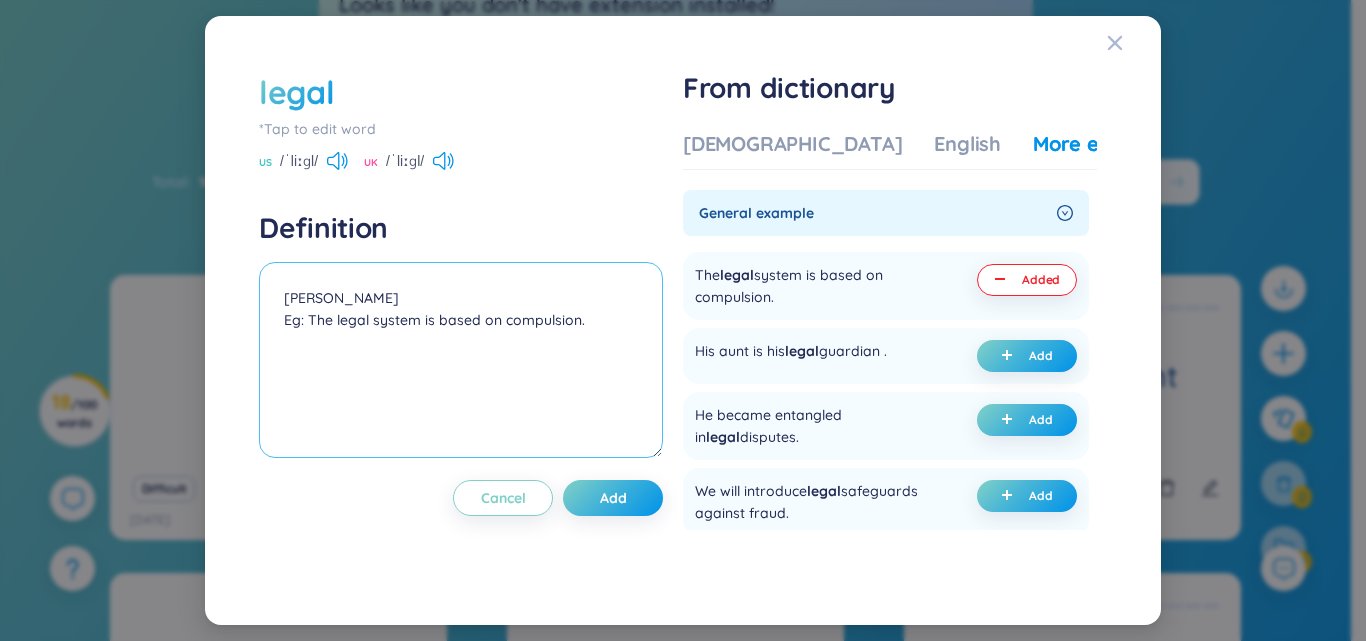 click on "[PERSON_NAME]
Eg: The legal system is based on compulsion." at bounding box center (461, 360) 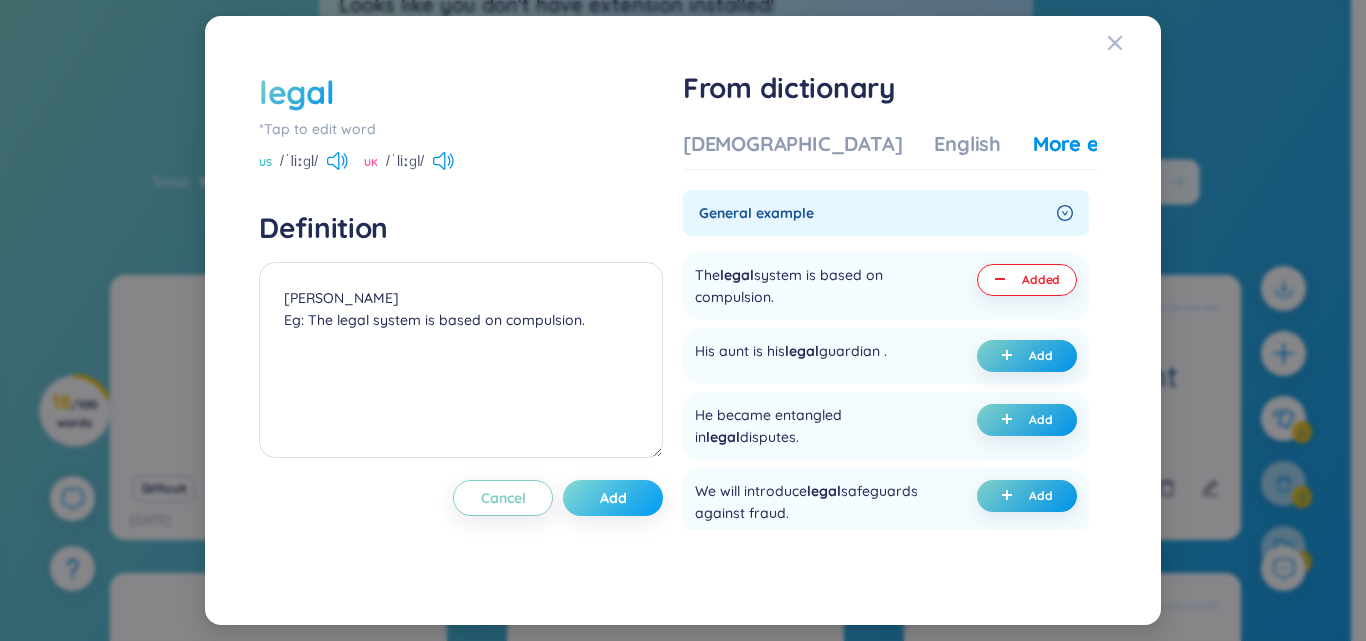 click on "Add" at bounding box center (613, 498) 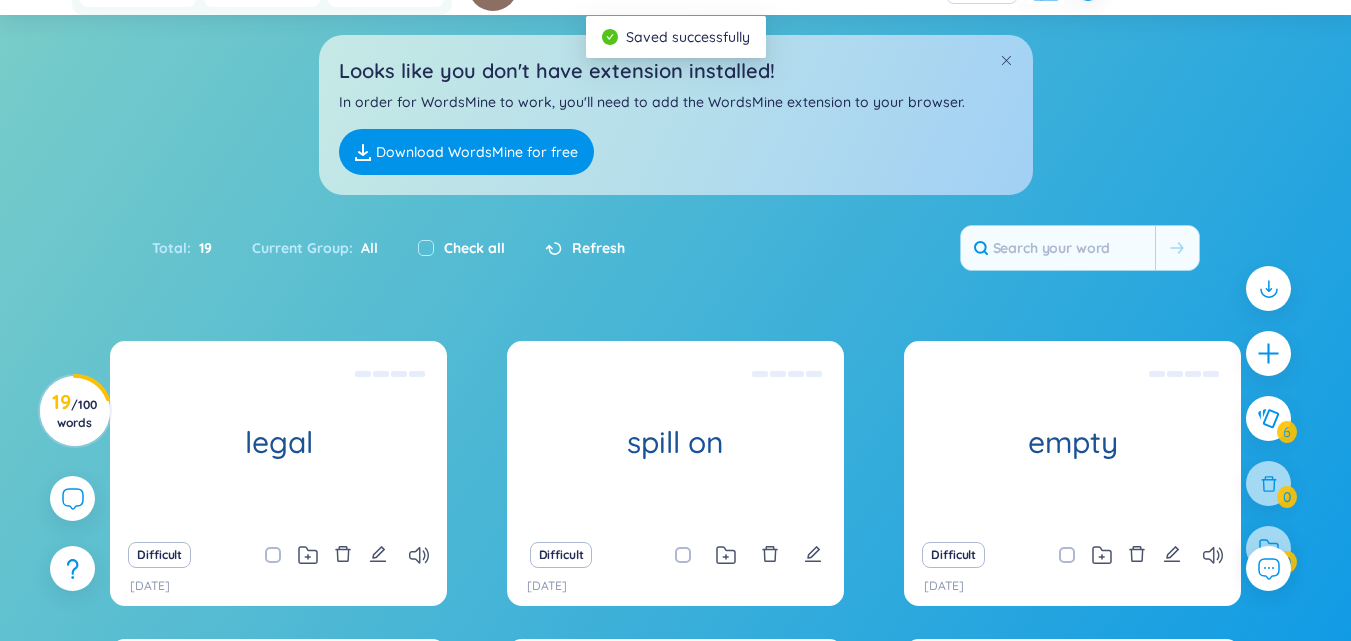 scroll, scrollTop: 163, scrollLeft: 0, axis: vertical 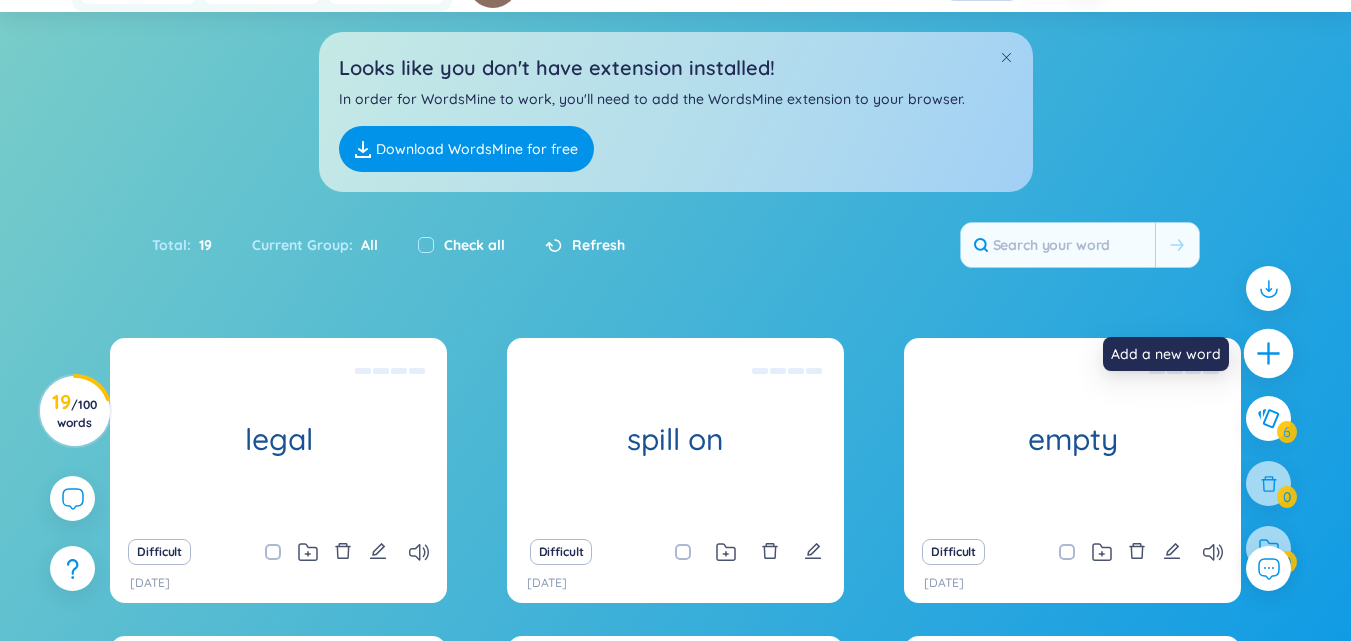 click 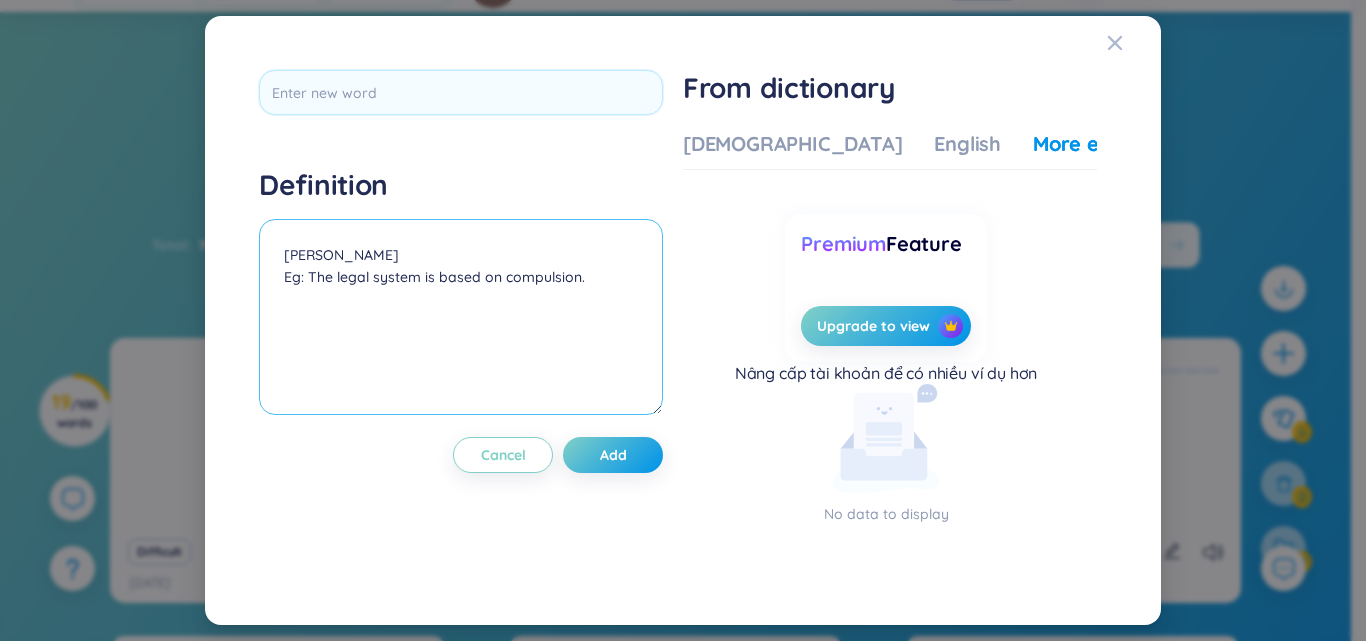 click on "[PERSON_NAME]
Eg: The legal system is based on compulsion." at bounding box center [461, 317] 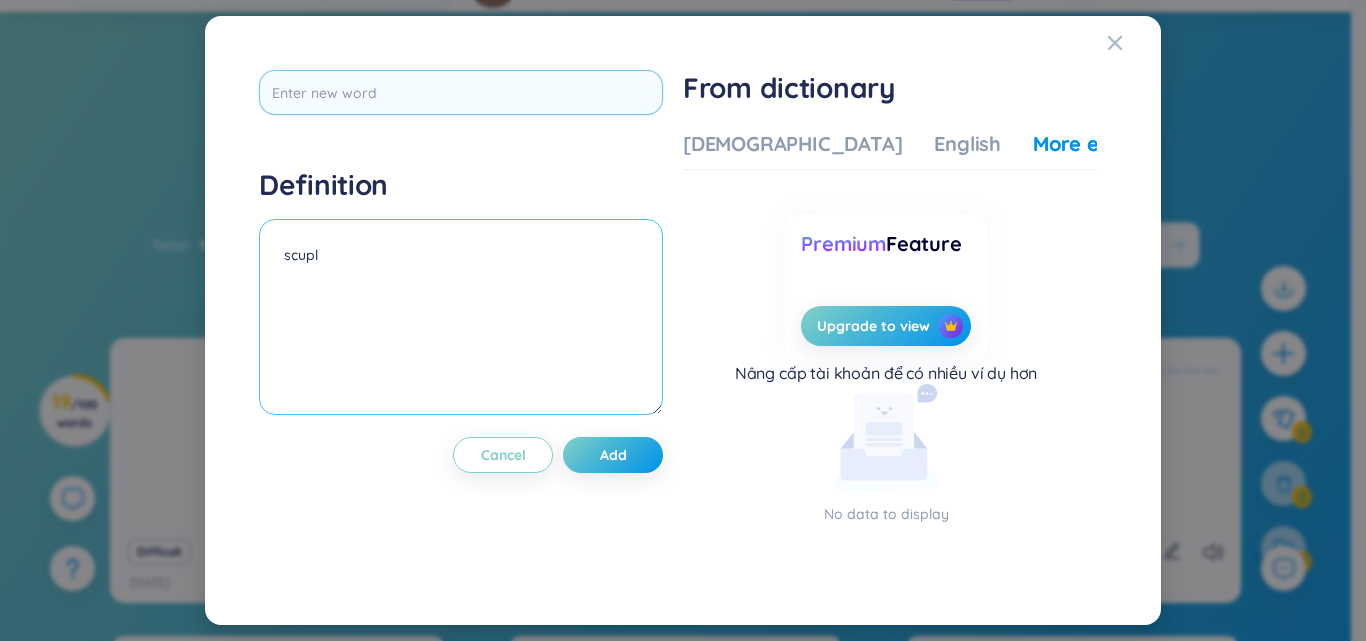 type on "scupl" 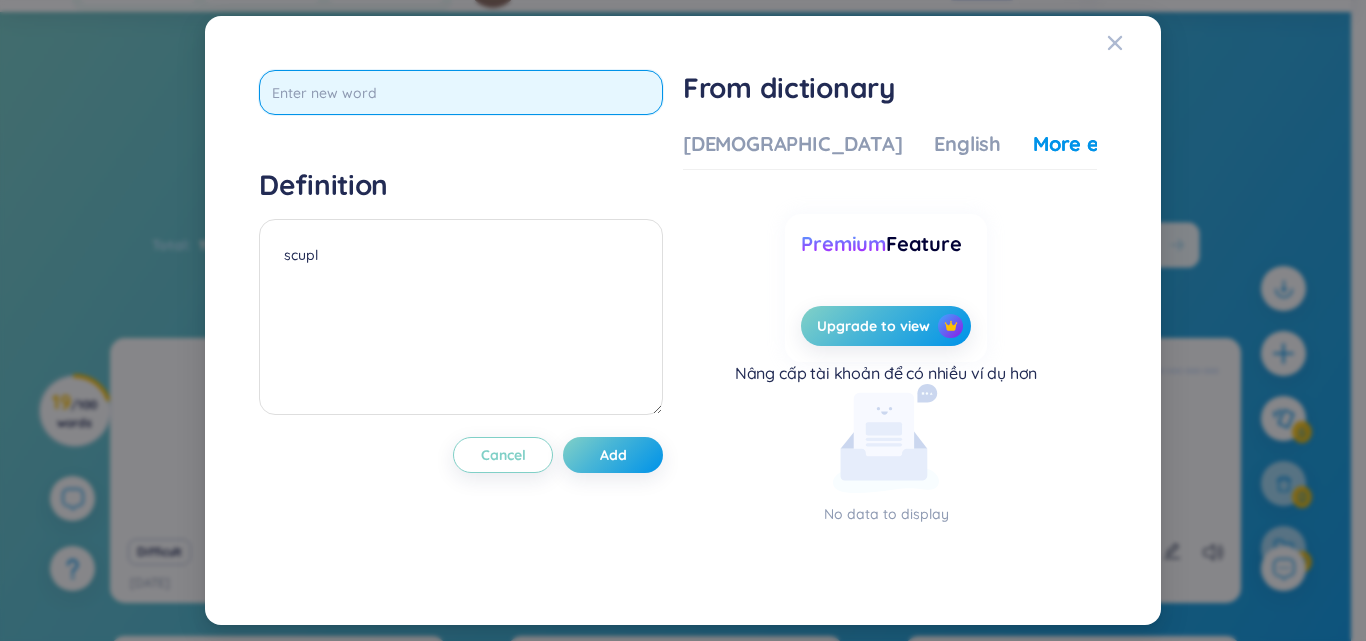 click at bounding box center [461, 92] 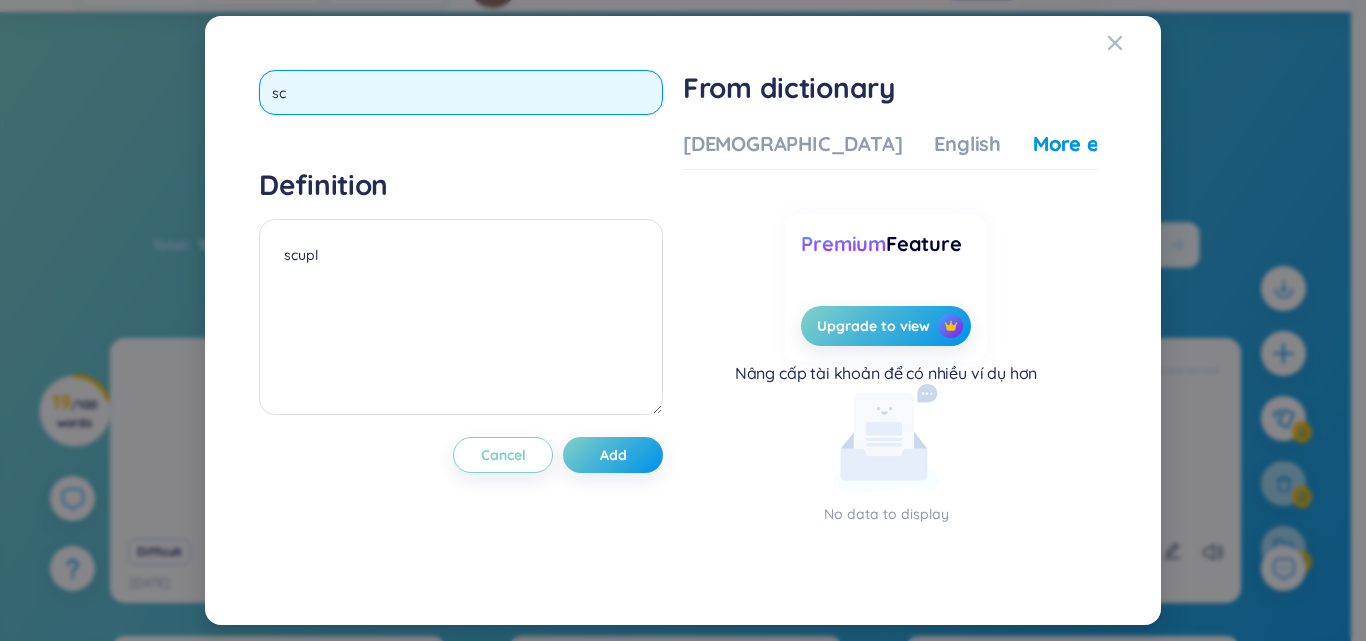type on "scu" 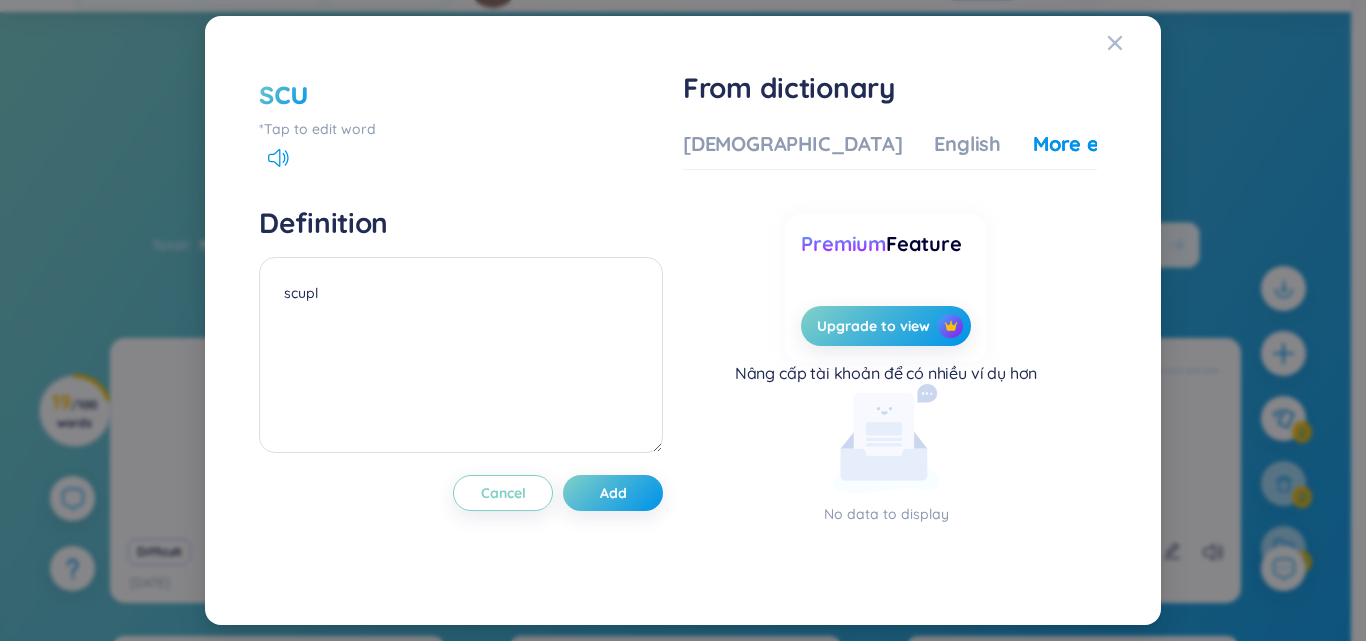 click on "scu" at bounding box center [461, 92] 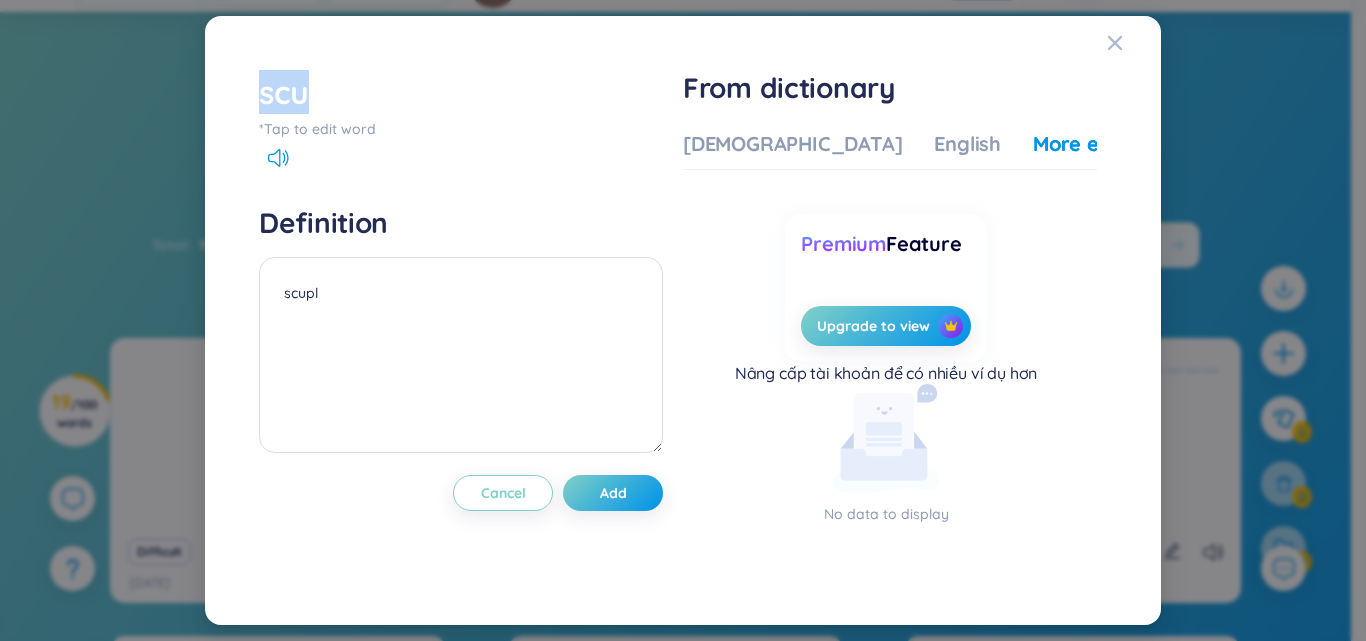 drag, startPoint x: 353, startPoint y: 90, endPoint x: 108, endPoint y: -1, distance: 261.35416 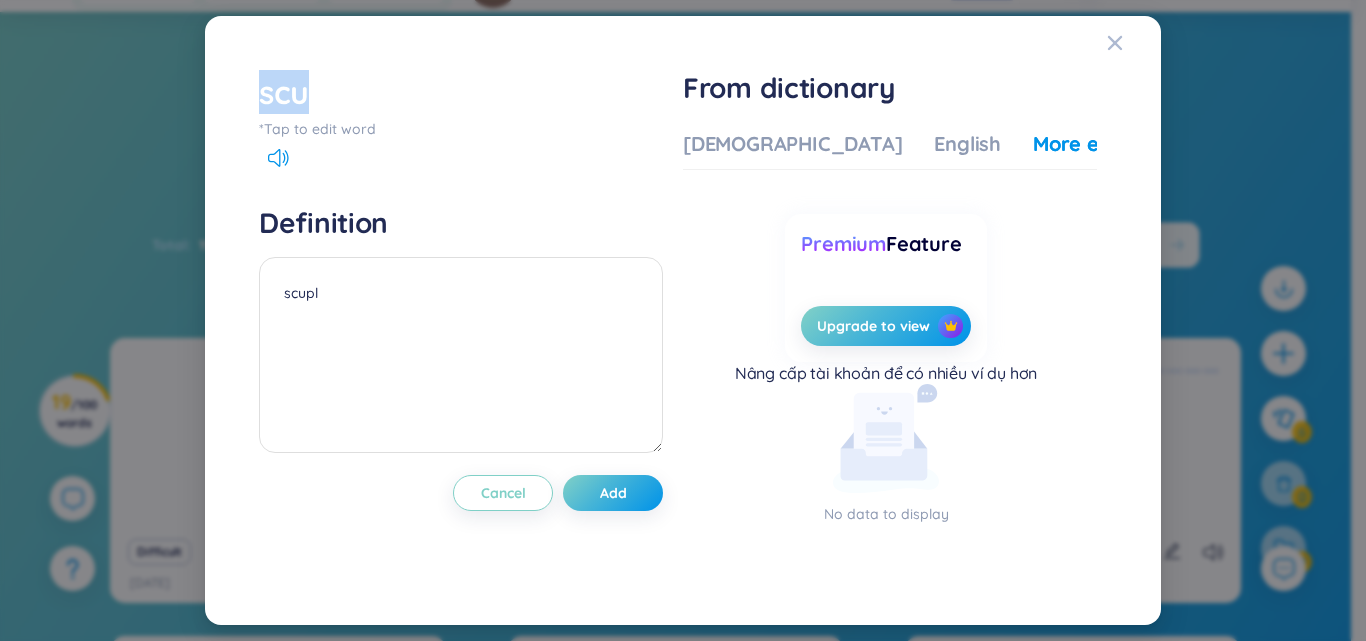 click on "WordsMine Copilot is now available! Check it out  here  WordsMine Copilot is now available! Check it out  here  WordsMine Copilot is now available! Check it out  here  WordsMine Copilot is now available! Check it out  here  WordsMine 5 0 1 [PERSON_NAME] [PERSON_NAME] [PERSON_NAME] ENG Sort Alphabet Ascending Alphabet Descending Time-based Ascending Time-based Descending Group All [DATE] This week Difficult word Folders Word level New Hard Medium Easy Super easy Density Eco Roomy Cozy Preferences Flip Paging Show Source Show group name Looks like you don't have extension installed! In order for WordsMine to work, you'll need to add the WordsMine extension to your browser.   Download WordsMine for free Total :       19 Current Group :     All Check all   Refresh legal [PERSON_NAME]
Eg: The legal system is based on compulsion.
Difficult [DATE] spill on bị đổ, bị [PERSON_NAME].    Some coffee has been spilled on the counter Difficult [DATE] empty trống, rỗng. This box is empty to storage Difficult [DATE] prune 1" at bounding box center [683, 157] 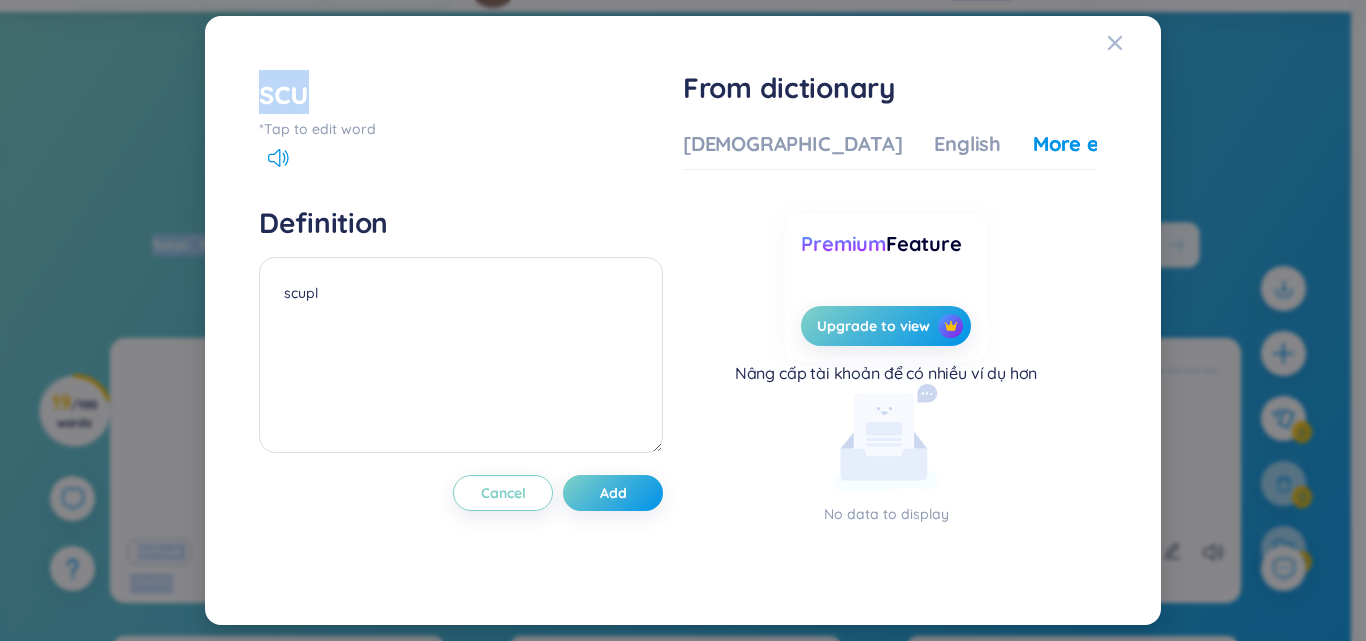 click on "scu" at bounding box center (461, 92) 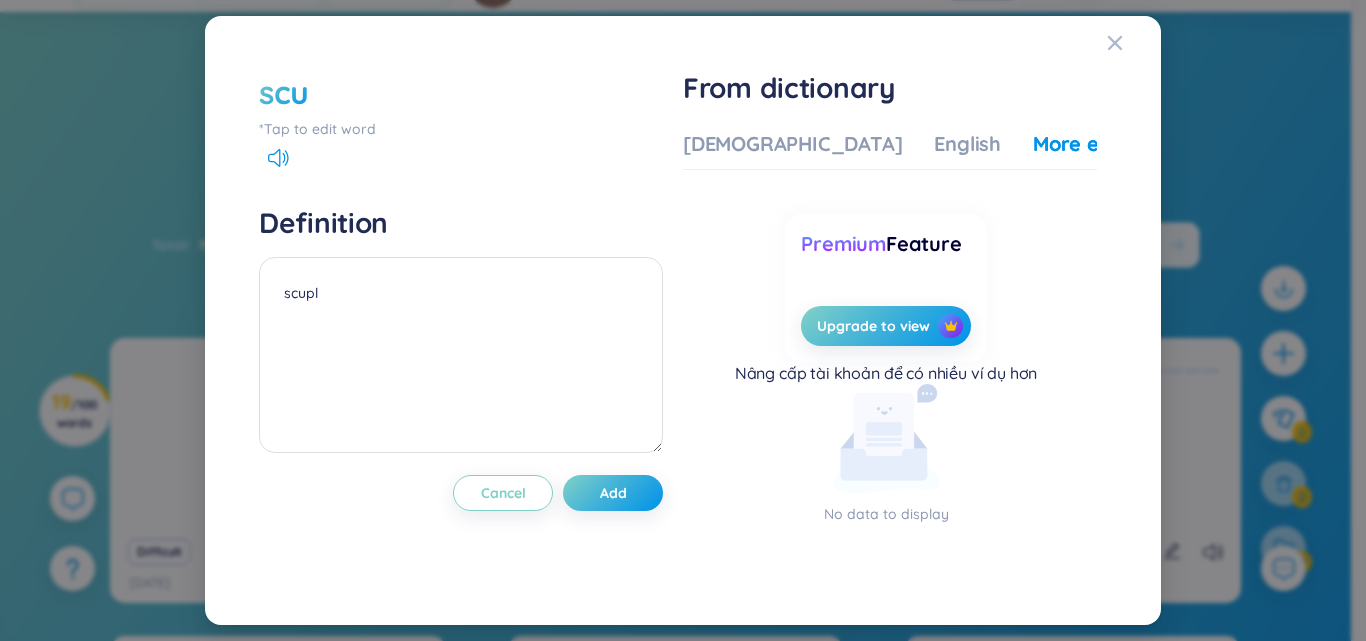 click on "scu" at bounding box center [284, 92] 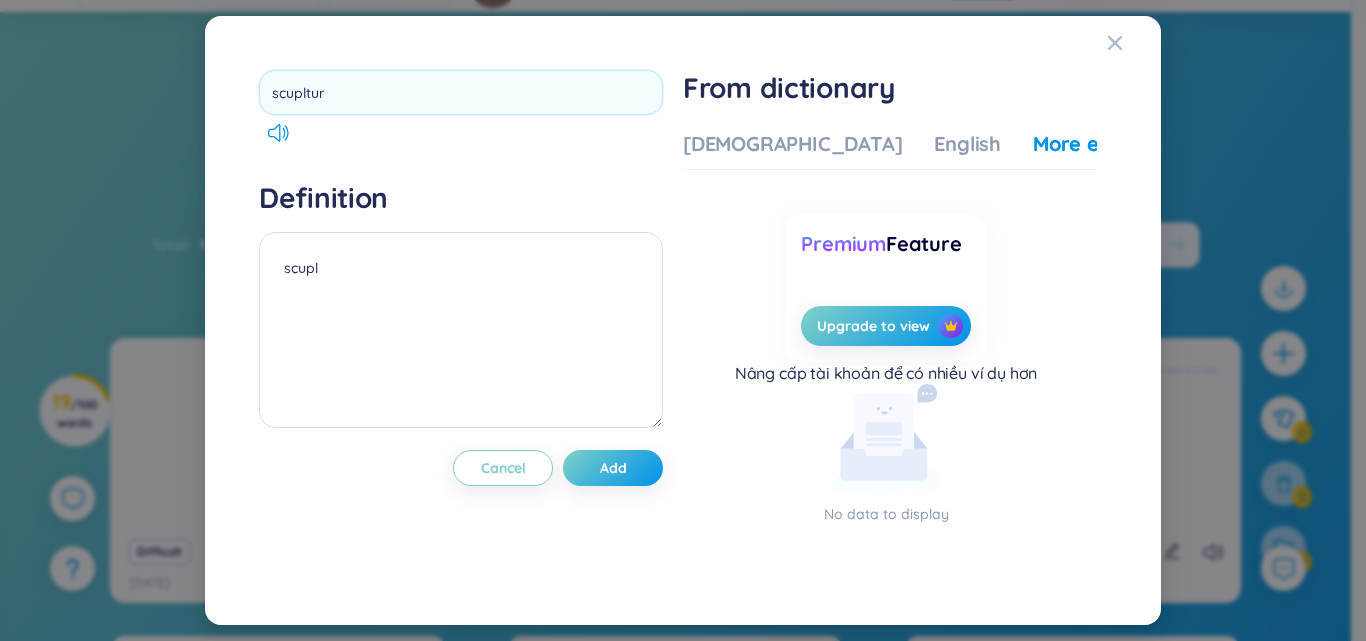 type on "scuplture" 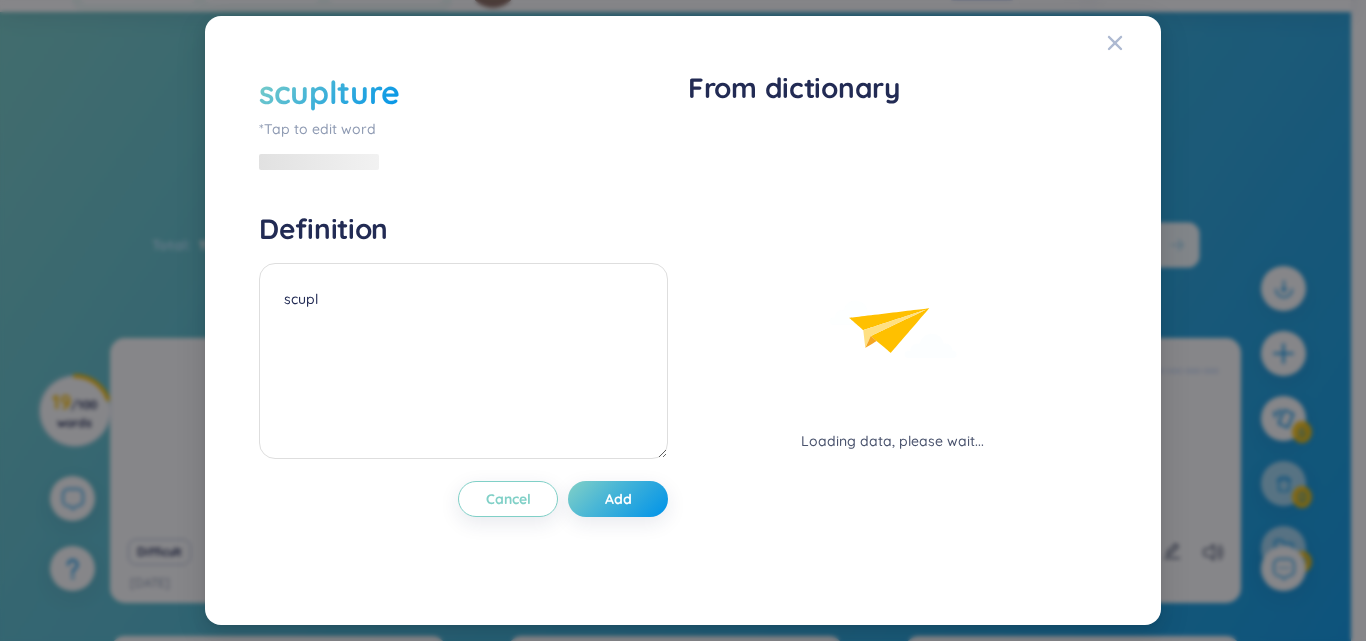 click on "scuplture *Tap to edit word Definition scupl Cancel Add" at bounding box center [463, 320] 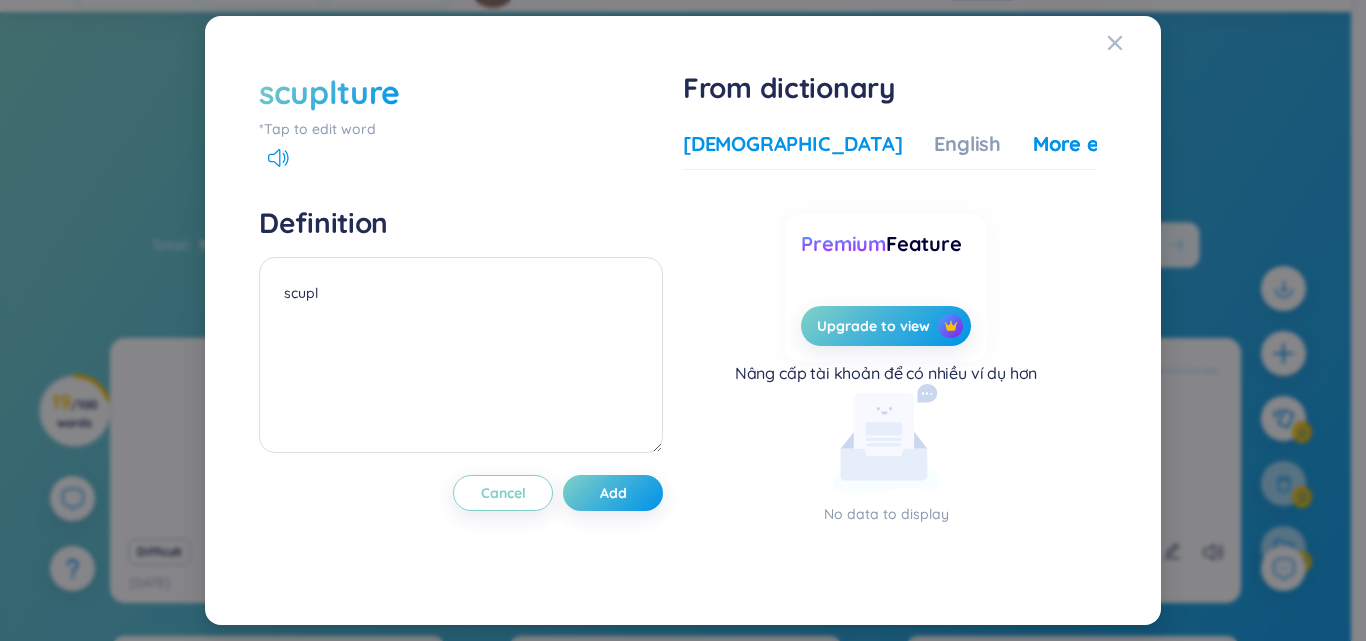 click on "[DEMOGRAPHIC_DATA]" at bounding box center [792, 144] 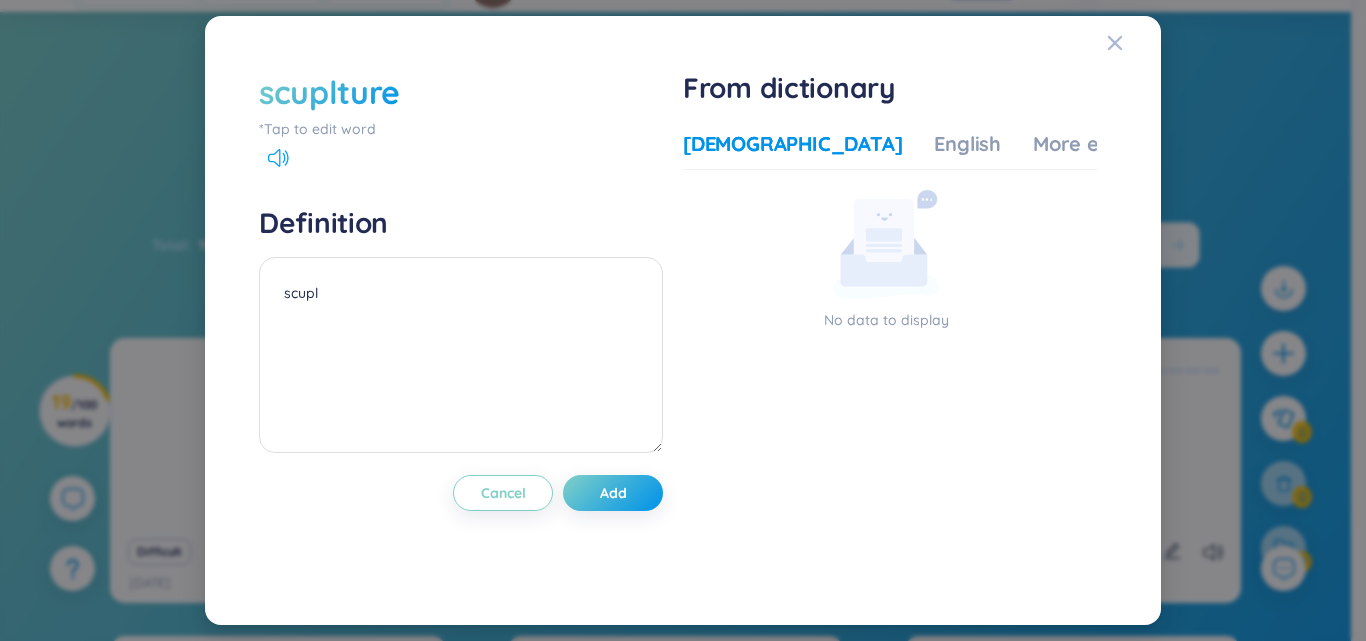 click 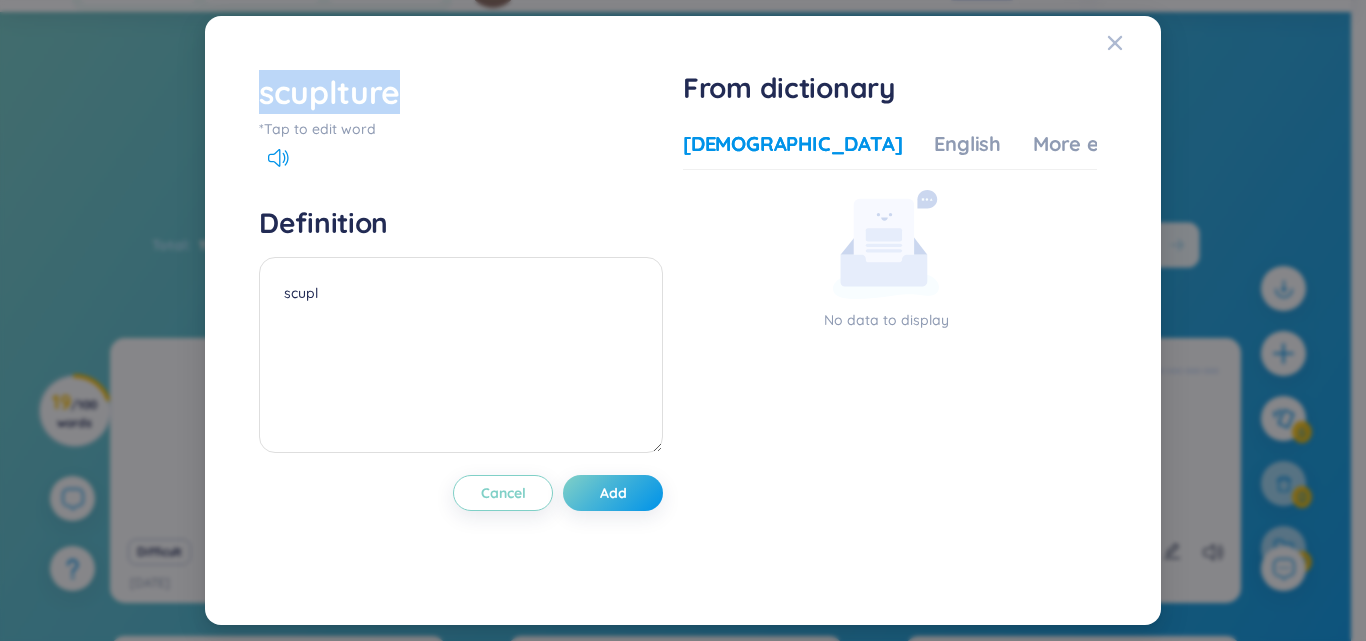 copy on "scuplture" 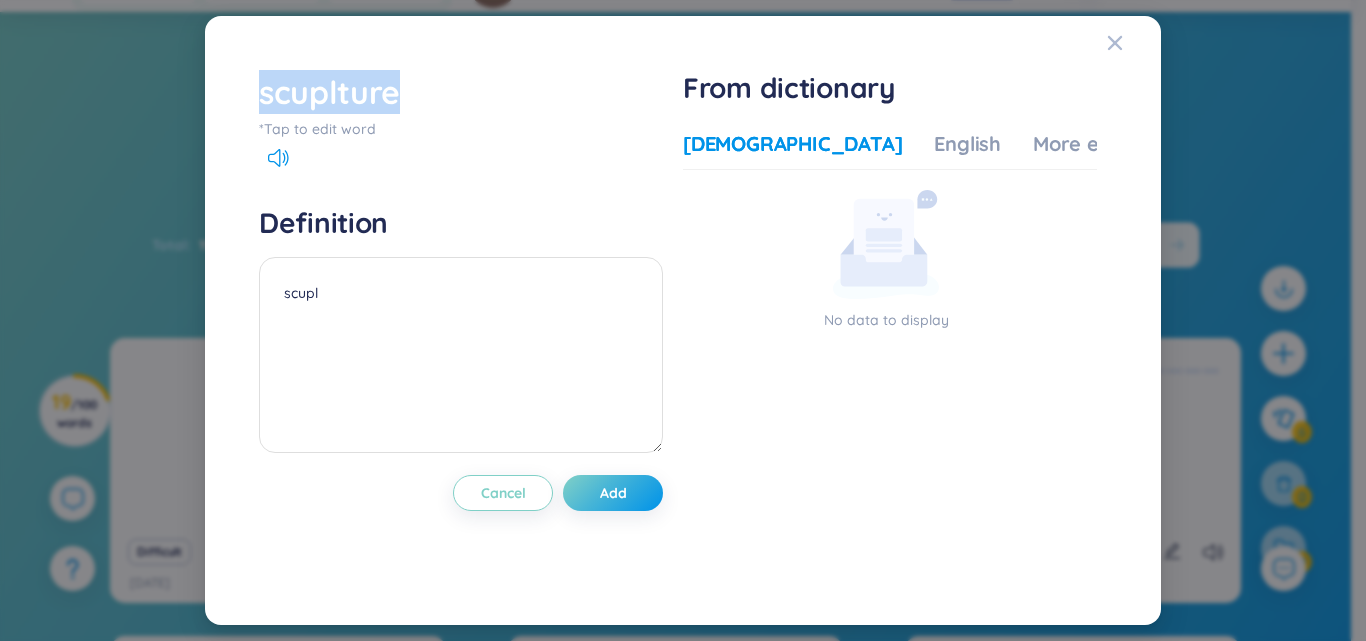 drag, startPoint x: 398, startPoint y: 88, endPoint x: 258, endPoint y: 83, distance: 140.08926 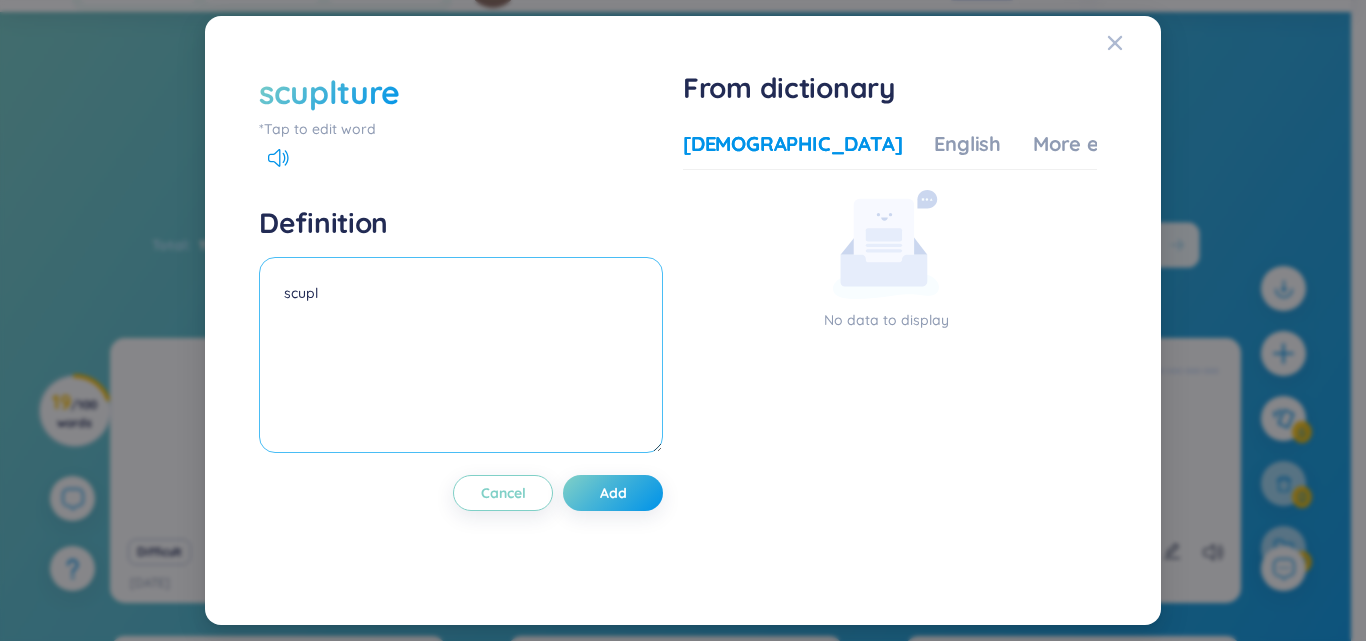 click on "scupl" at bounding box center (461, 355) 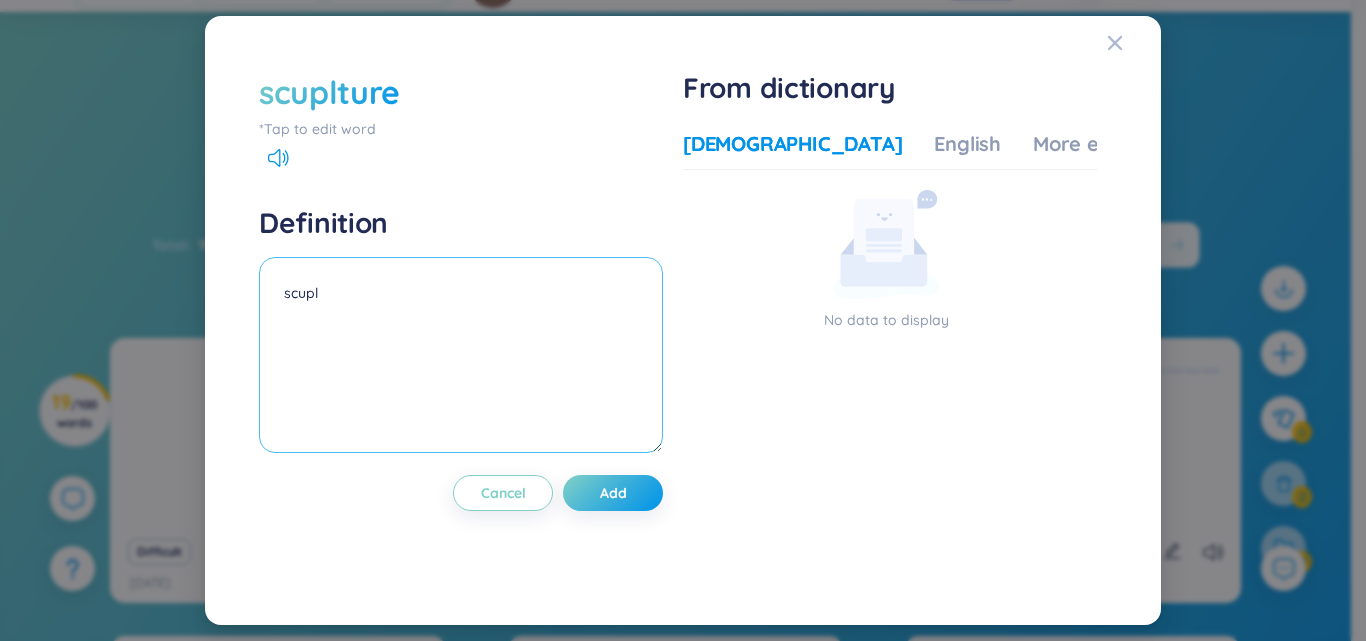 click on "scupl" at bounding box center [461, 355] 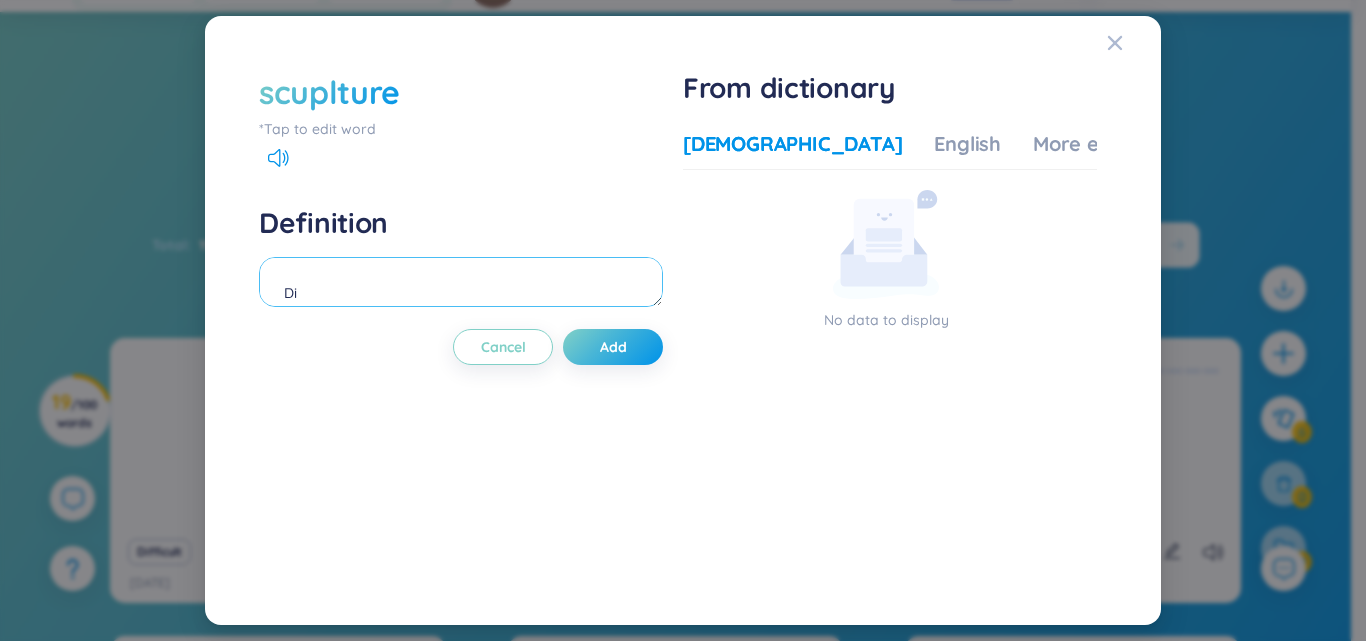 type on "D" 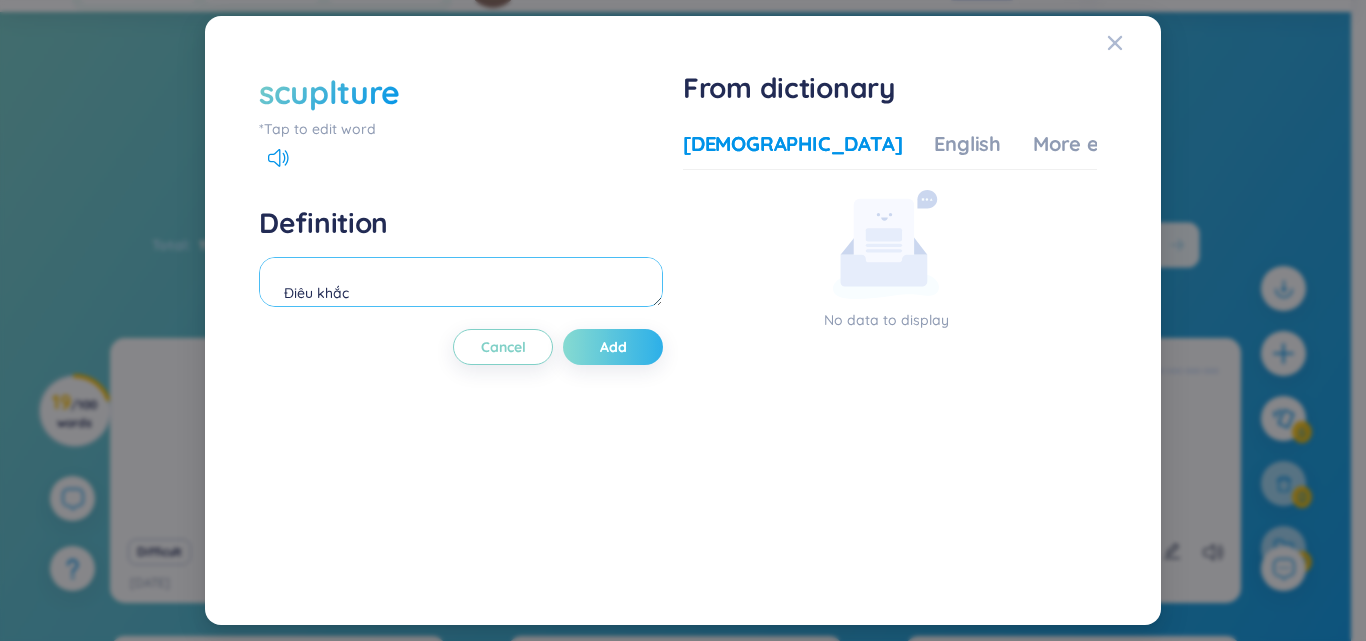 type on "Điêu khắc" 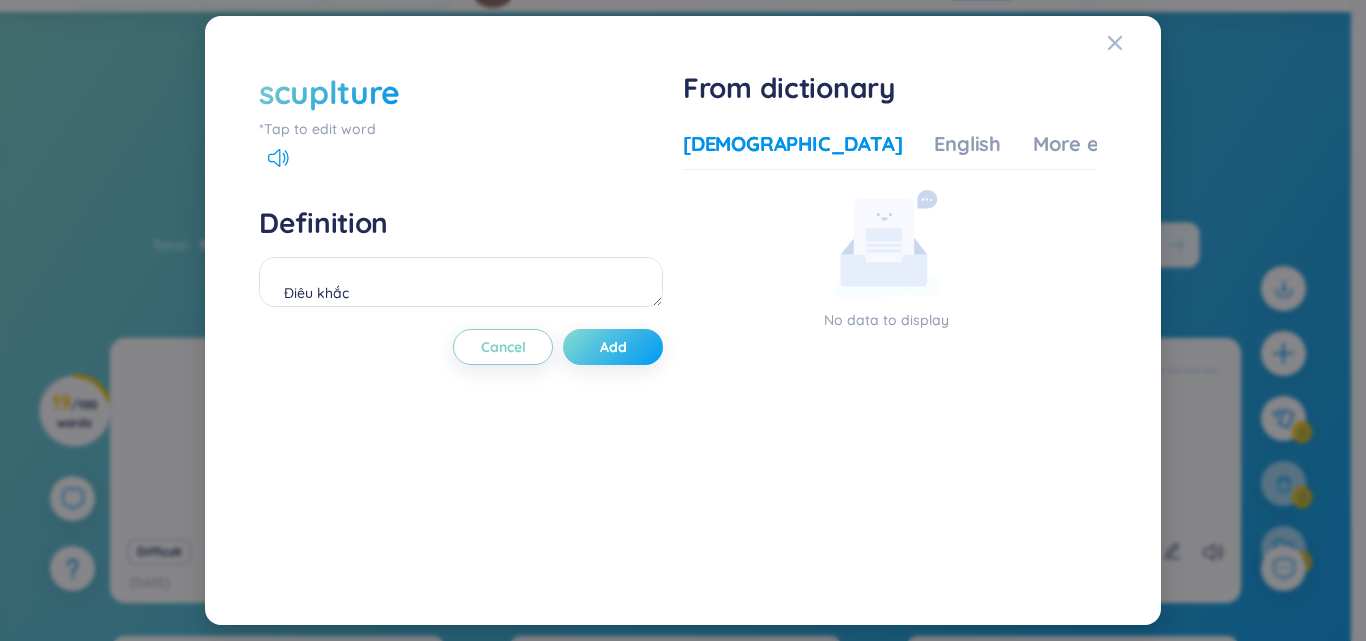 click on "Add" at bounding box center [613, 347] 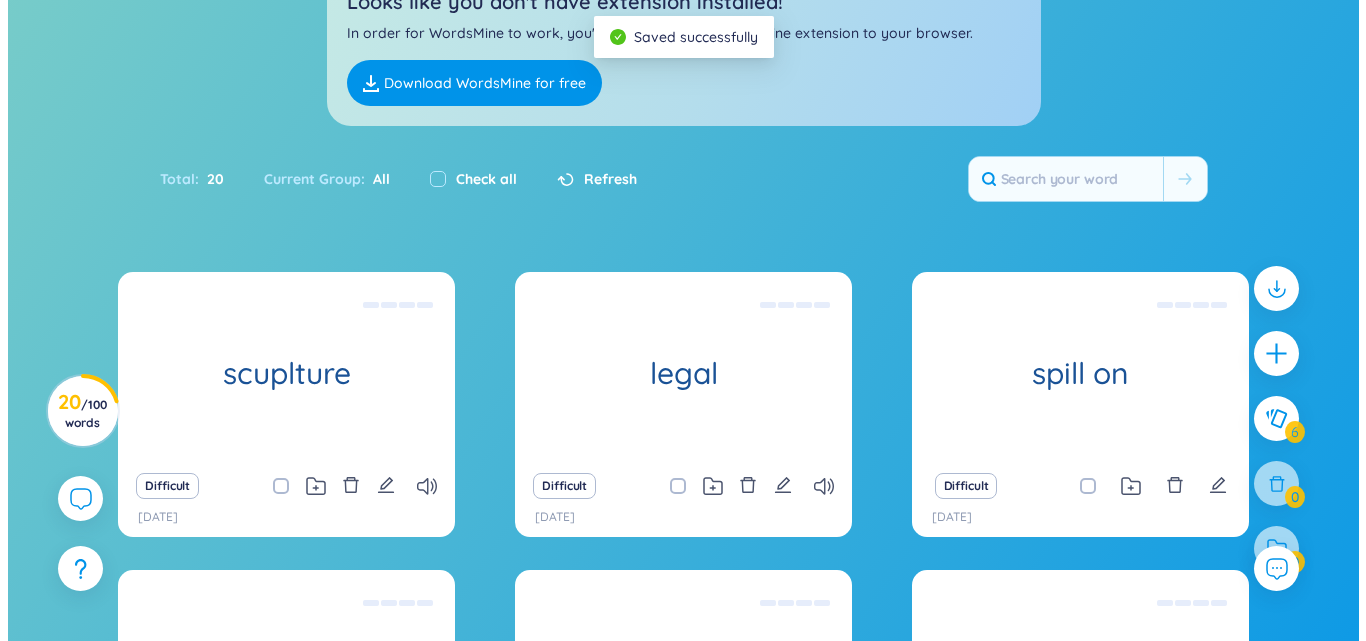 scroll, scrollTop: 257, scrollLeft: 0, axis: vertical 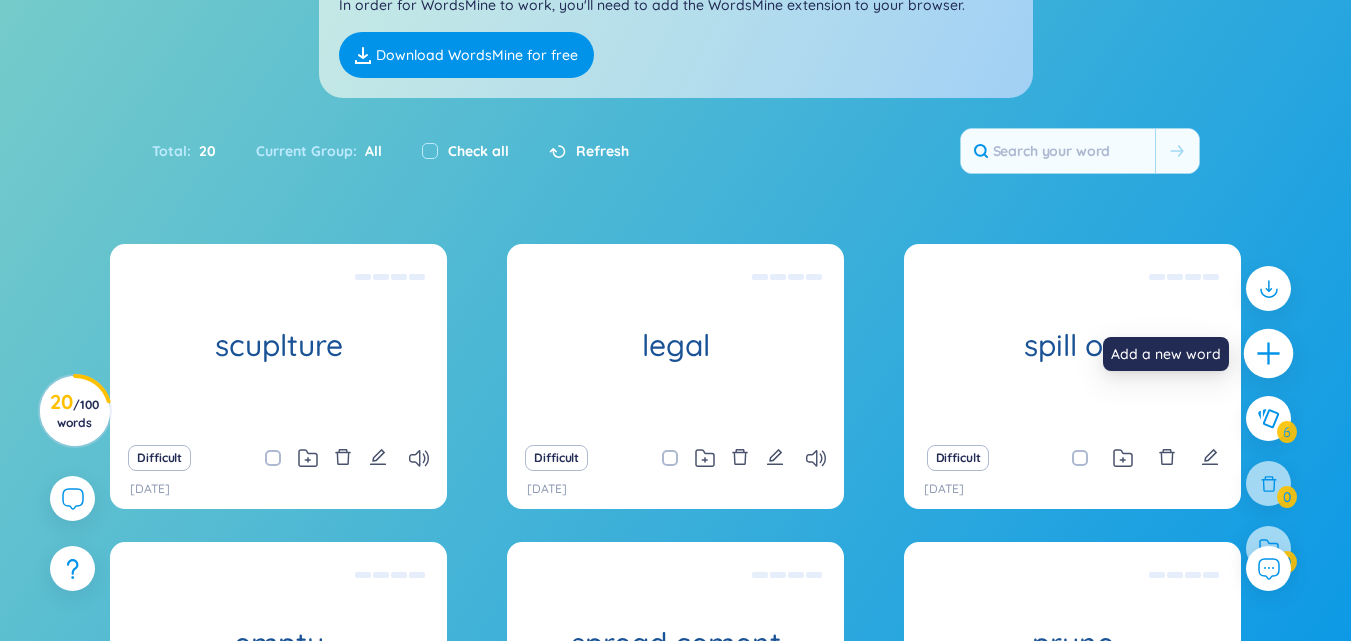 click at bounding box center [1269, 354] 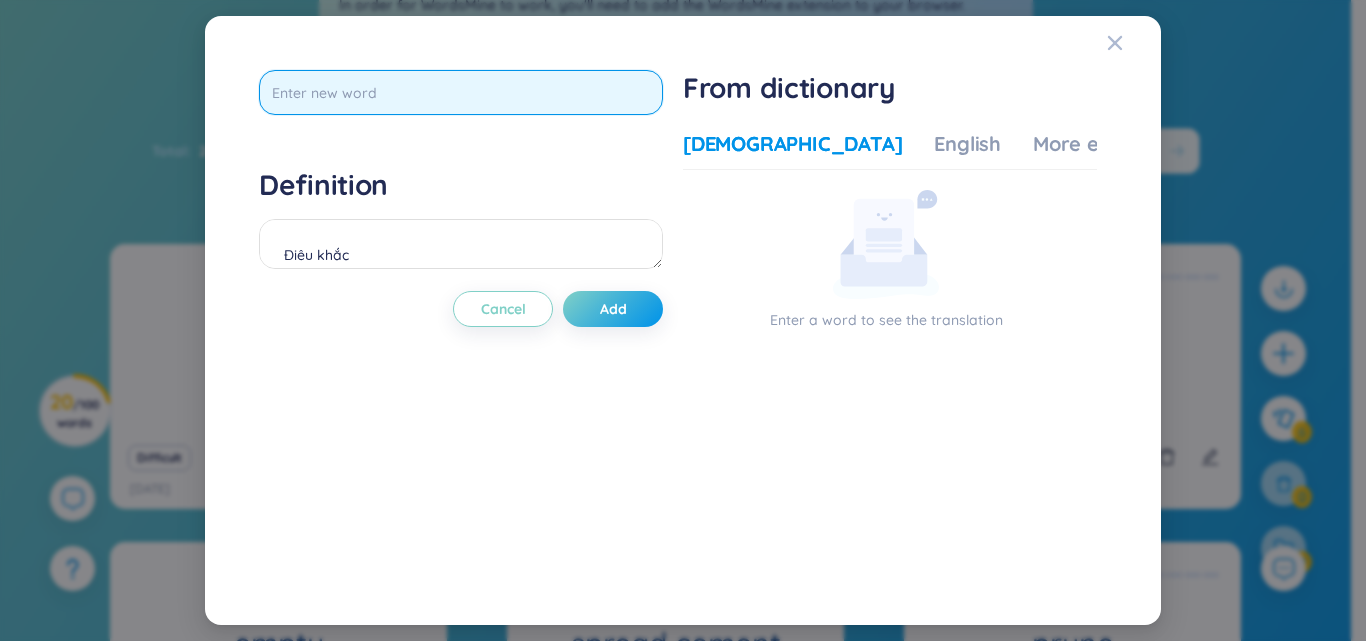 click at bounding box center (461, 92) 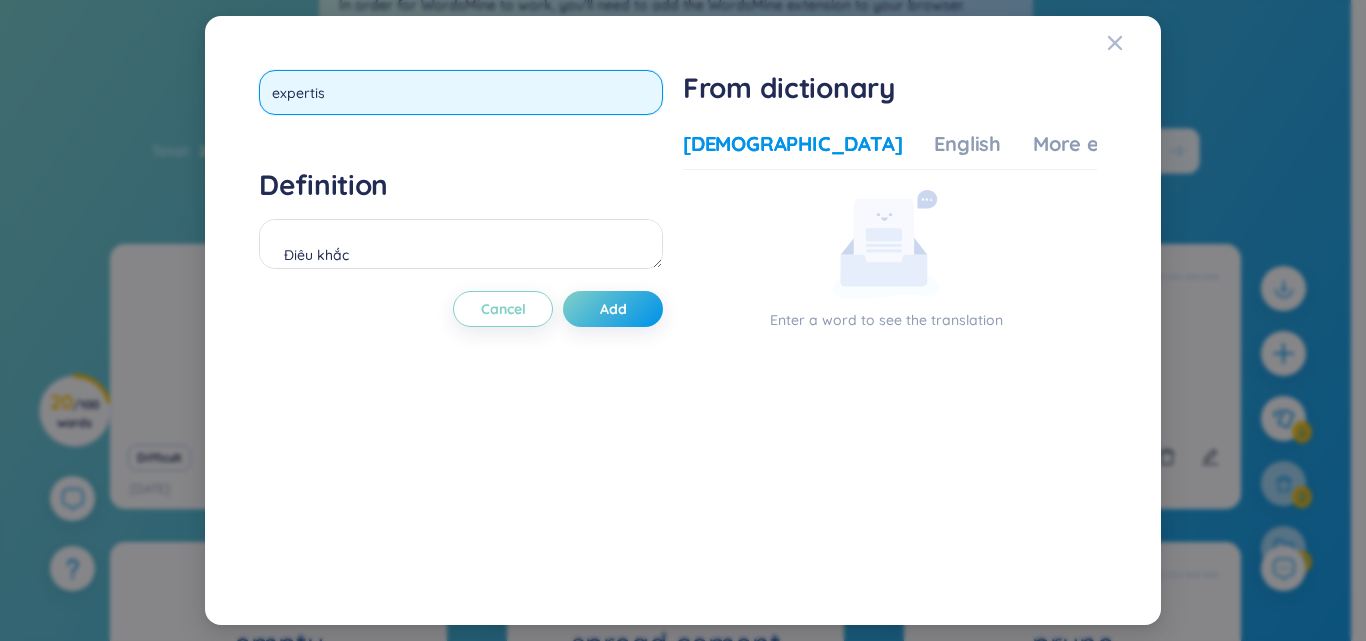 type on "expertise" 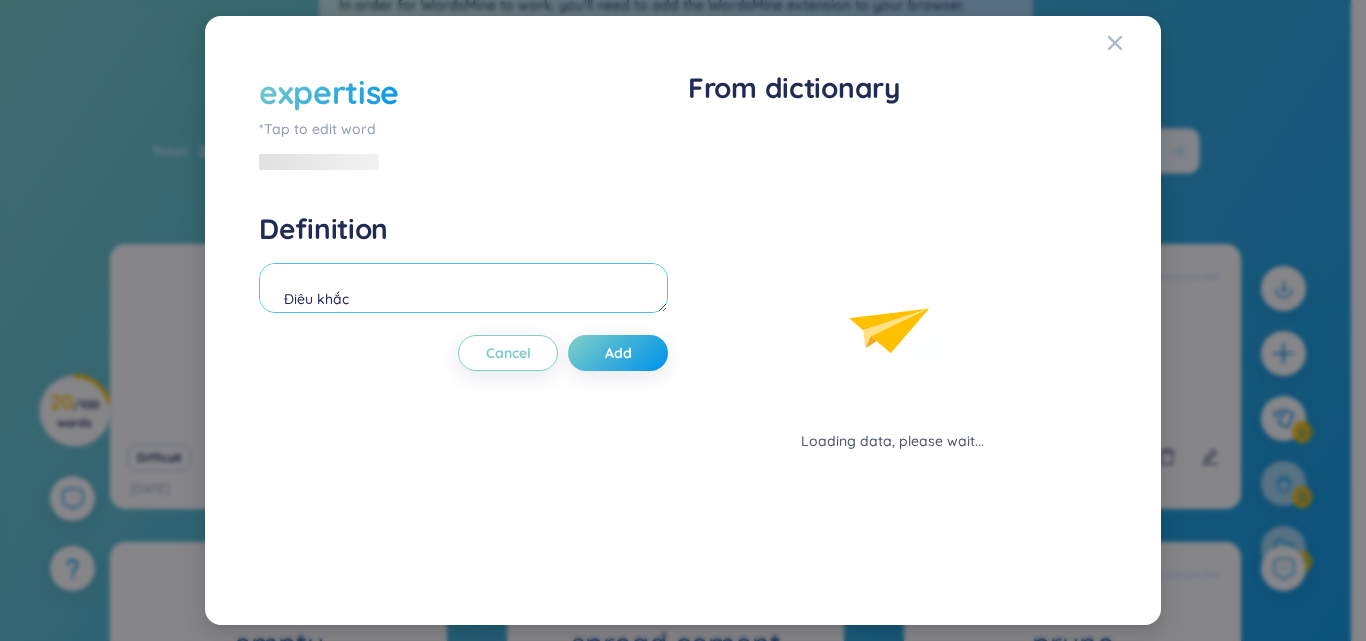 click on "Definition Điêu khắc" at bounding box center [463, 265] 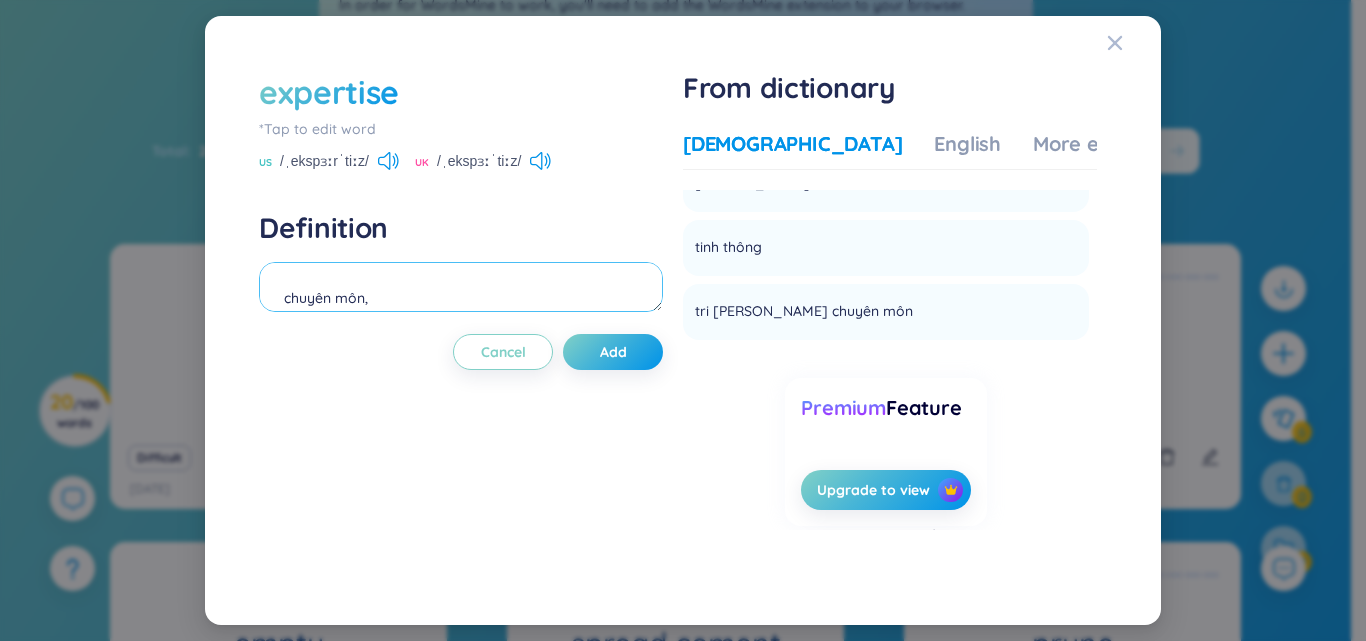 scroll, scrollTop: 758, scrollLeft: 0, axis: vertical 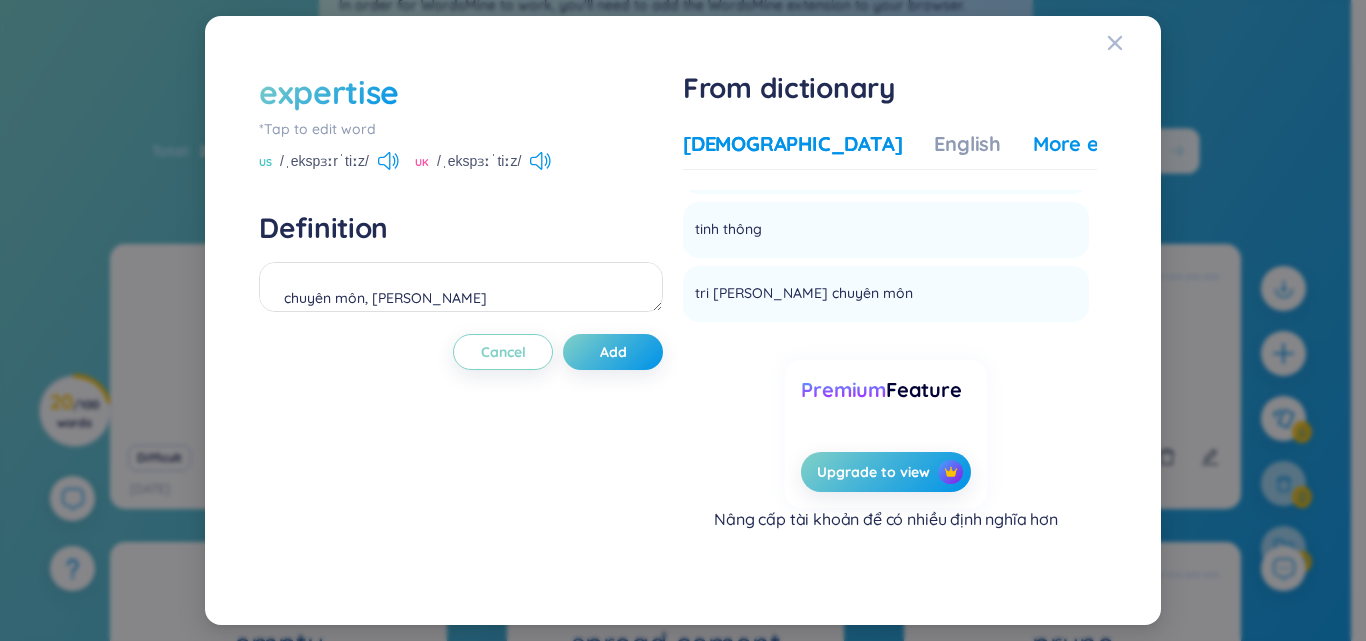 click on "More examples" at bounding box center (1105, 144) 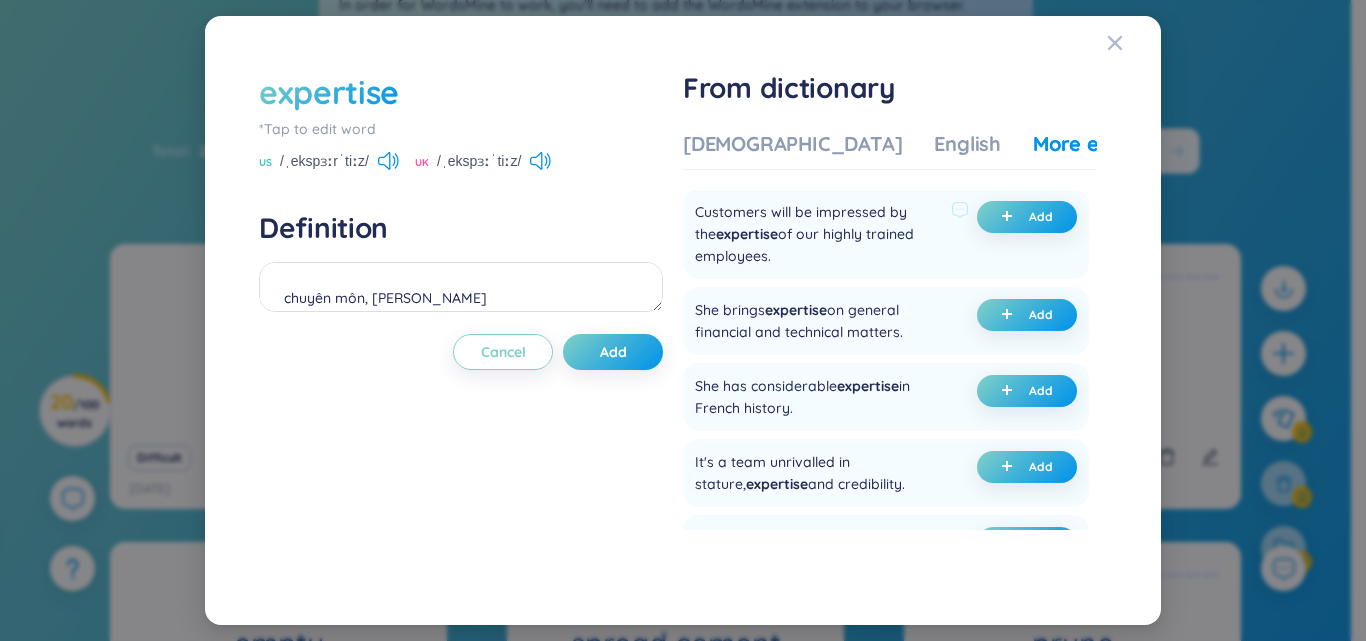 scroll, scrollTop: 117, scrollLeft: 0, axis: vertical 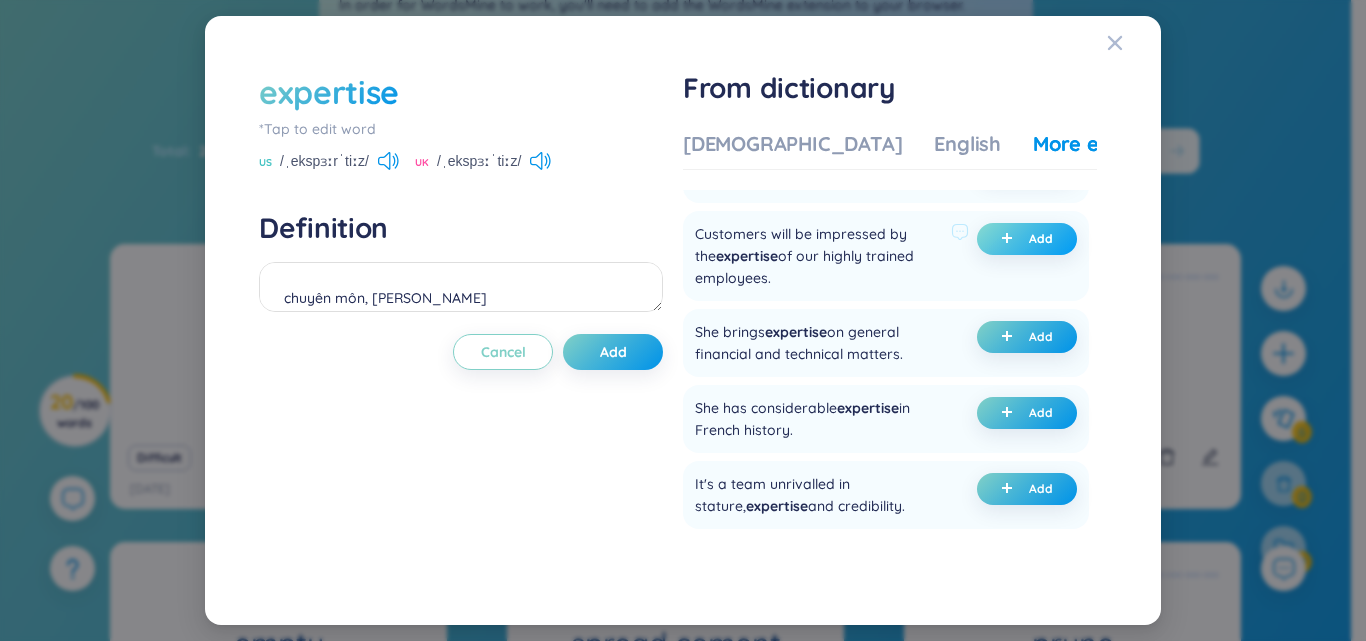 click on "Add" at bounding box center (1027, 239) 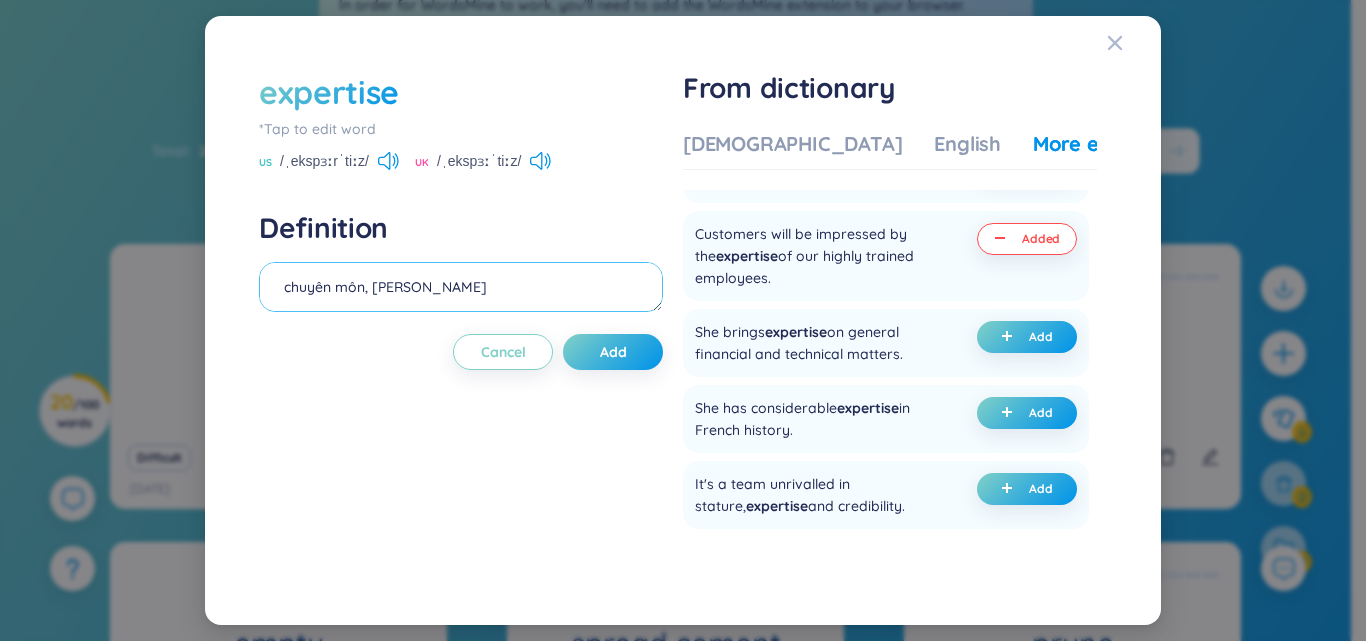 scroll, scrollTop: 23, scrollLeft: 0, axis: vertical 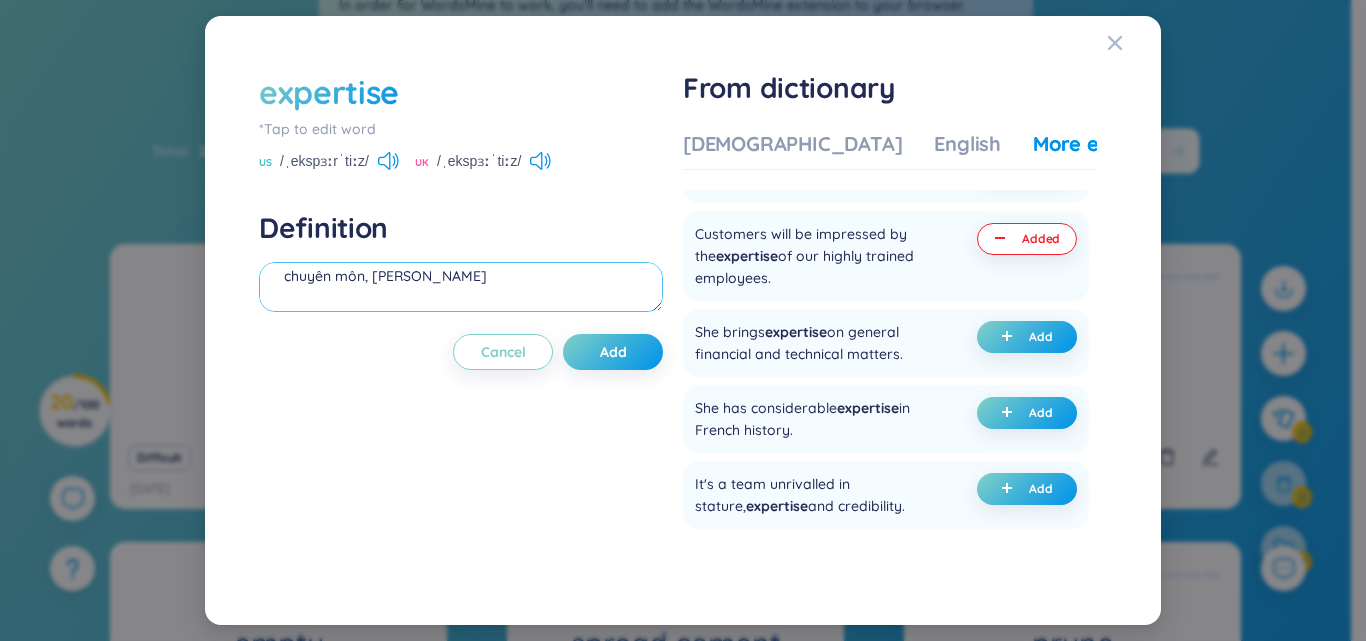 click on "chuyên môn, [PERSON_NAME]
(undefined)
Eg: Customers will be impressed by the expertise of our highly trained employees." at bounding box center (461, 287) 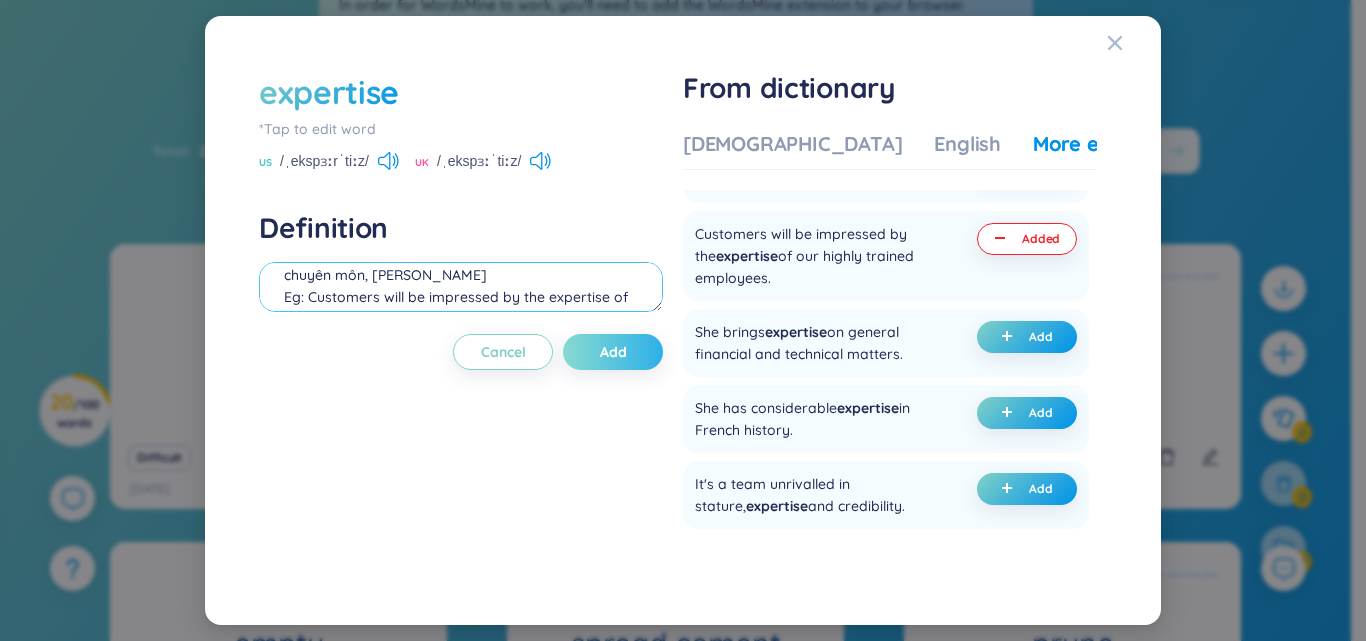type on "chuyên môn, [PERSON_NAME]
Eg: Customers will be impressed by the expertise of our highly trained employees." 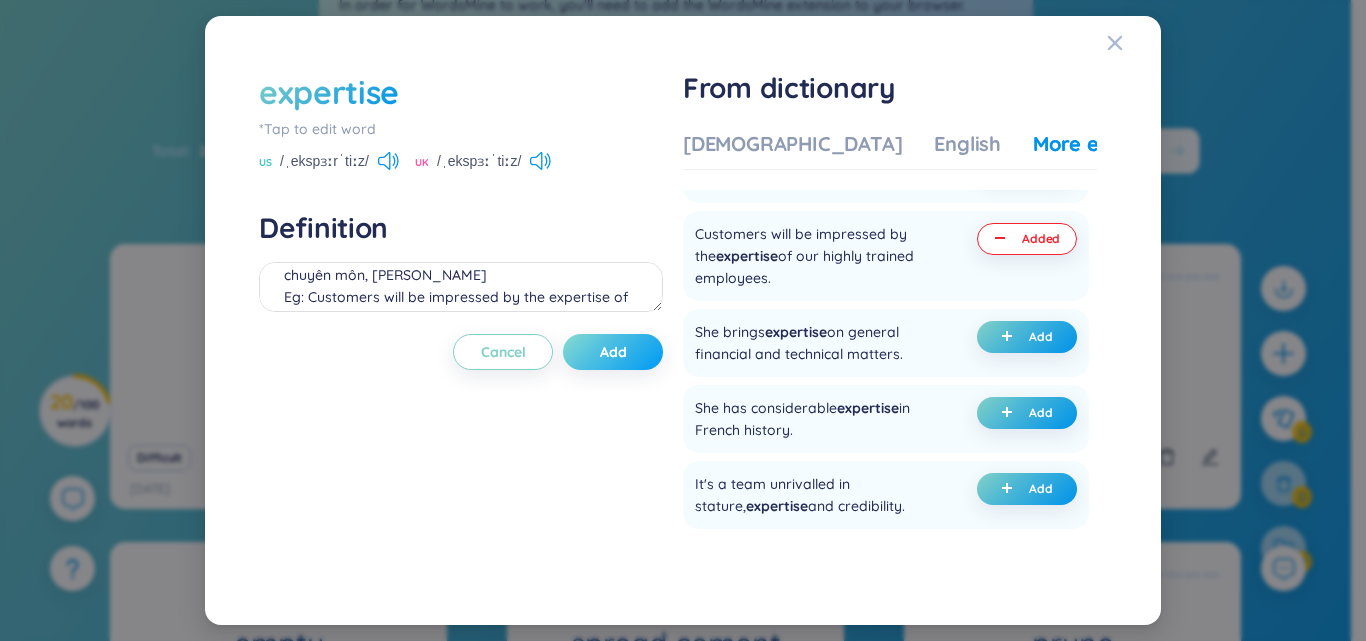 click on "Add" at bounding box center (613, 352) 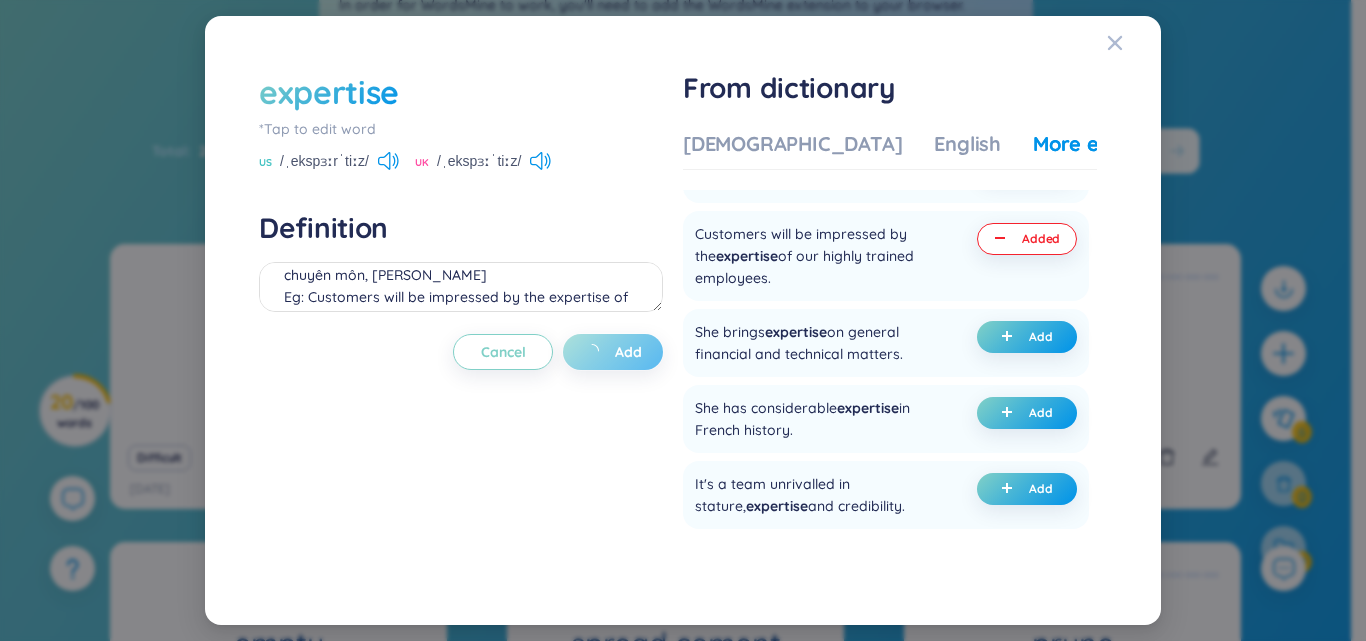 type 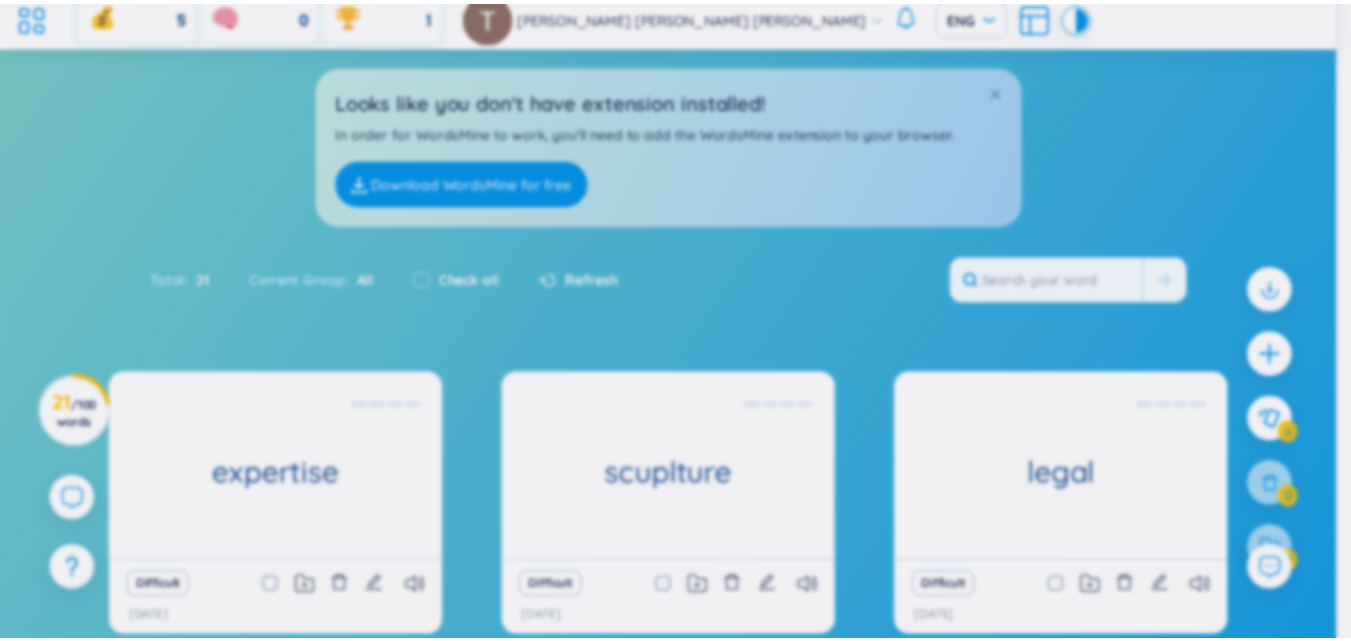 scroll, scrollTop: 0, scrollLeft: 0, axis: both 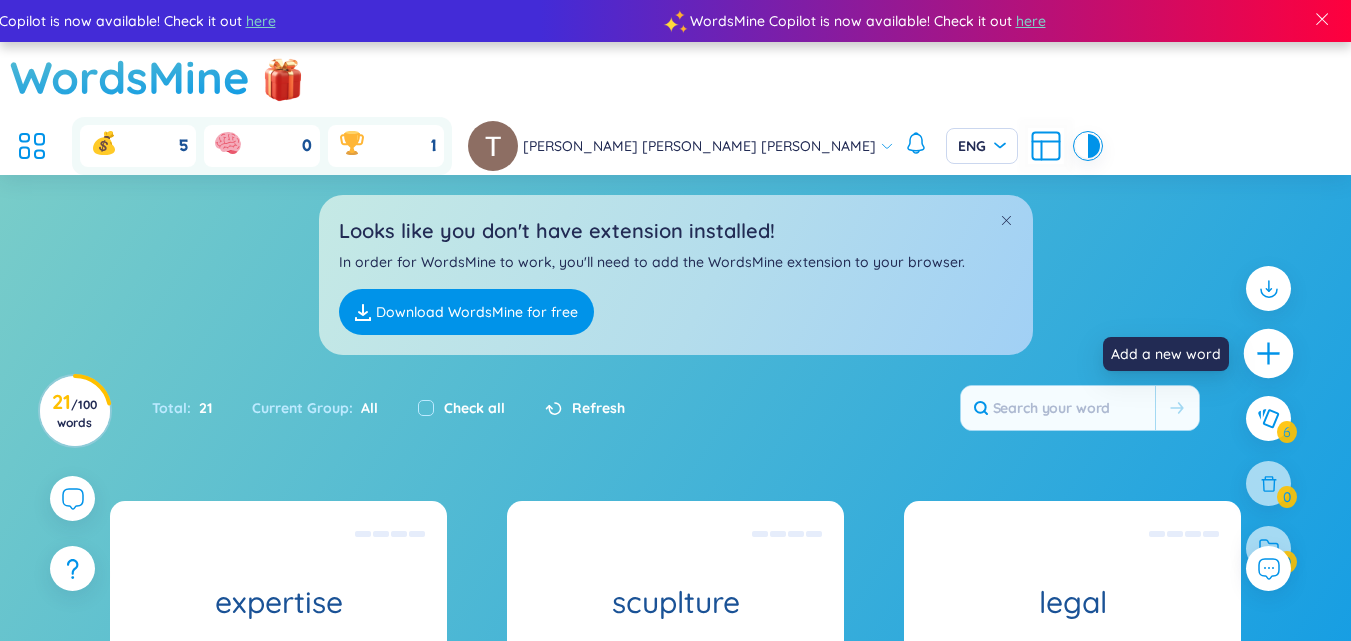click 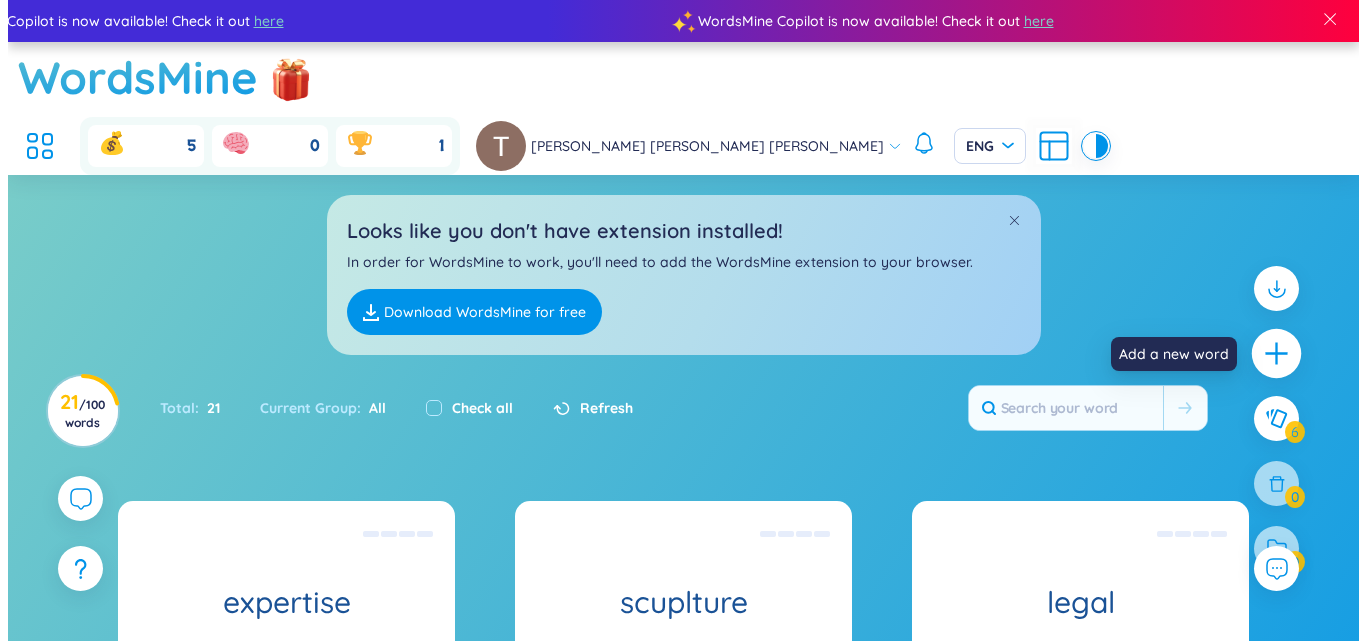 scroll, scrollTop: 9, scrollLeft: 0, axis: vertical 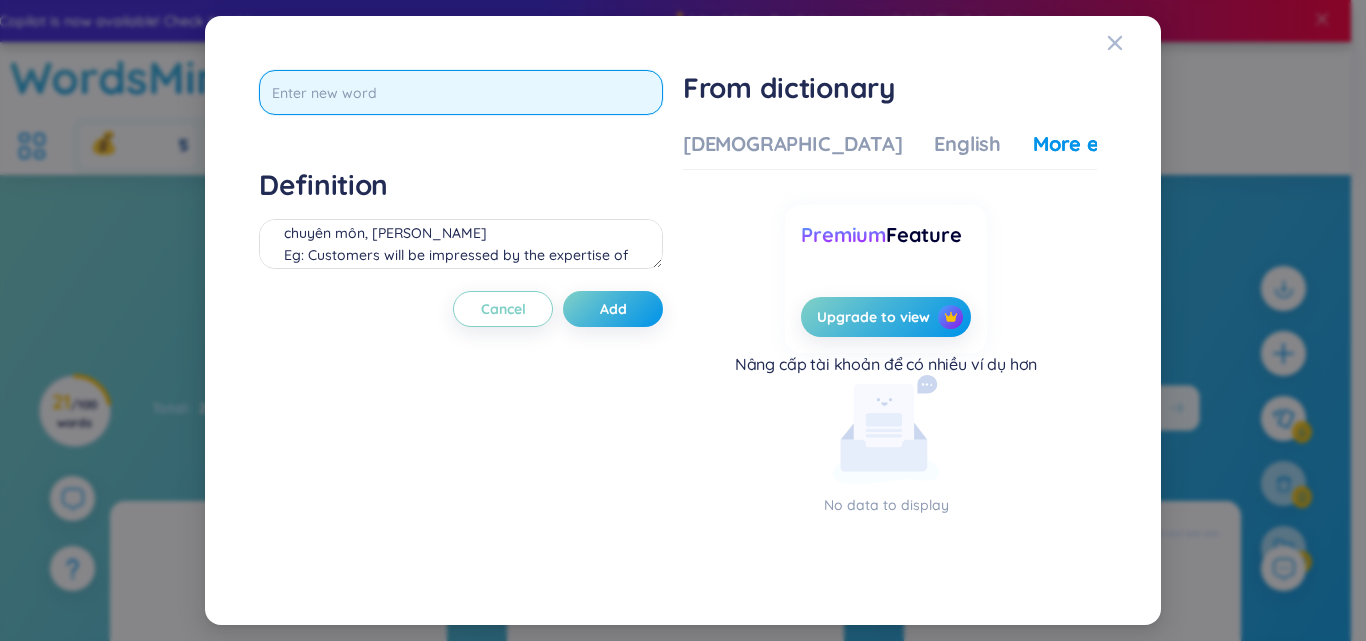 click at bounding box center [461, 92] 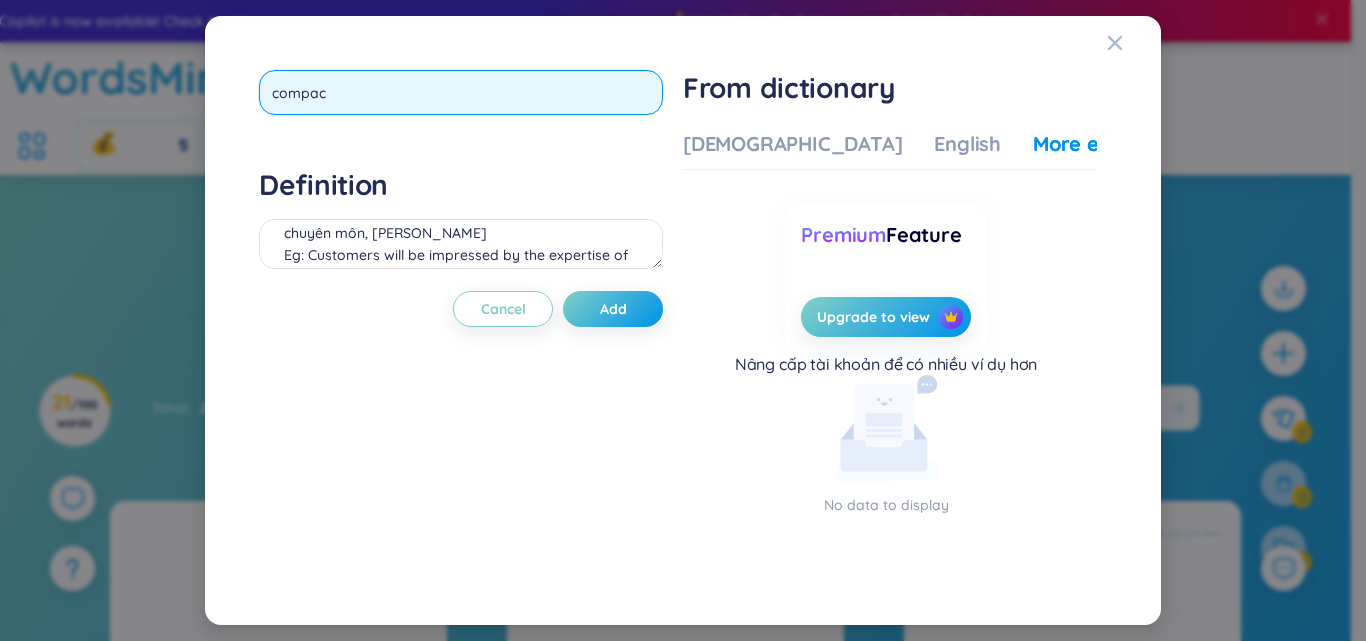 type on "compact" 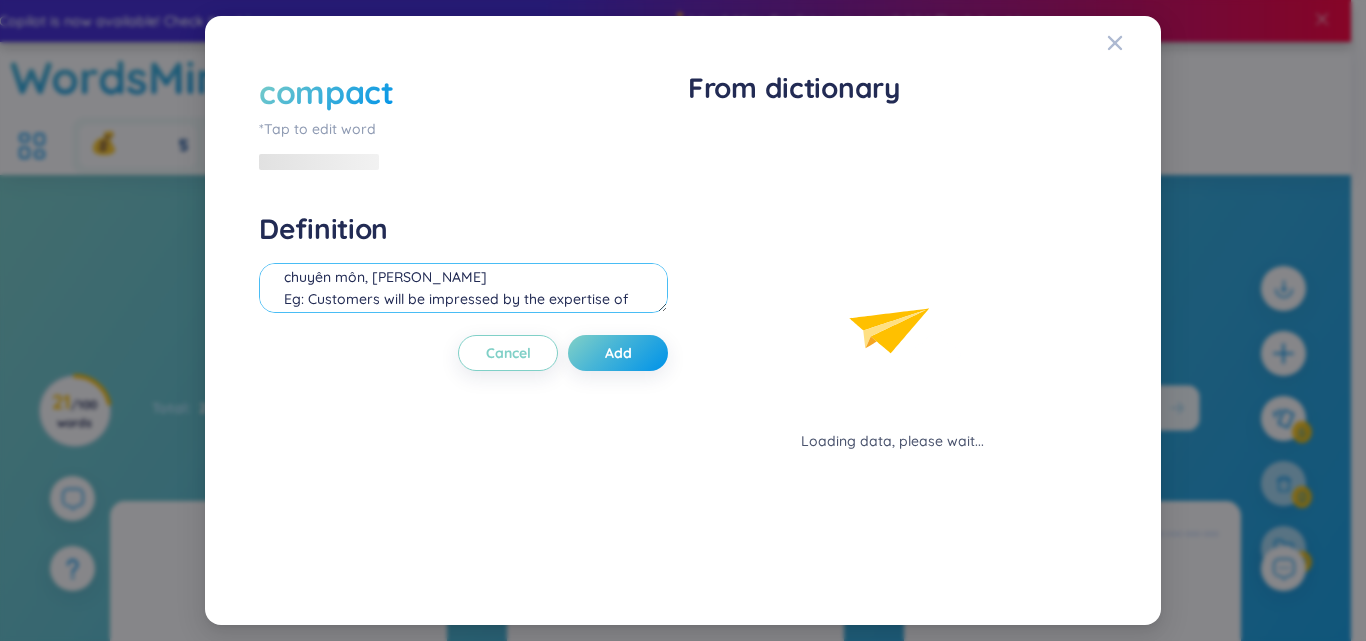 click on "Definition chuyên môn, [PERSON_NAME]
Eg: Customers will be impressed by the expertise of our highly trained employees." at bounding box center (463, 265) 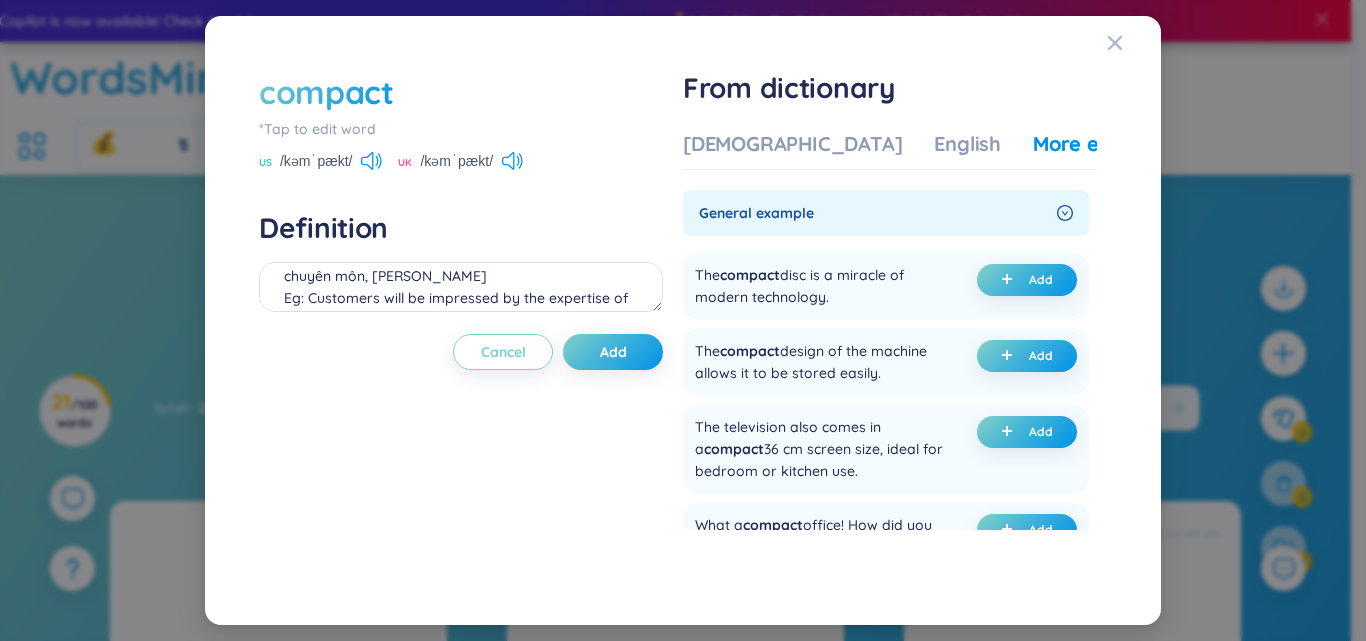 click on "Vietnamese English More examples General example The  compact  disc is a miracle of modern technology. Add The  compact  design of the machine allows it to be stored easily. Add The television also comes in a  compact  36 cm screen size, ideal for bedroom or kitchen use. Add What a  compact  office! How did you fit so much into so little space? Add The notebook computer is small and  compact  and weighs only 3.6lb. Add It was a  compact  package. Add Try to  compact  the sand into the mold. Add He had a  compact  and muscular body. Add The kitchen was  compact  but well equipped. Add He was  compact , probably no taller than me. Add adjective Below this mass, these dense,  compact  objects are supported against further gravitational collapse by fermion-degeneracy pressure. Add This theme is carried through to the interior with a lower seating position, aluminium trim elements, a higher centre console and a  compact  instrument cluster. Add a  compact  cluster of houses Add Rugosa roses make up a dense,  Add ." at bounding box center [890, 346] 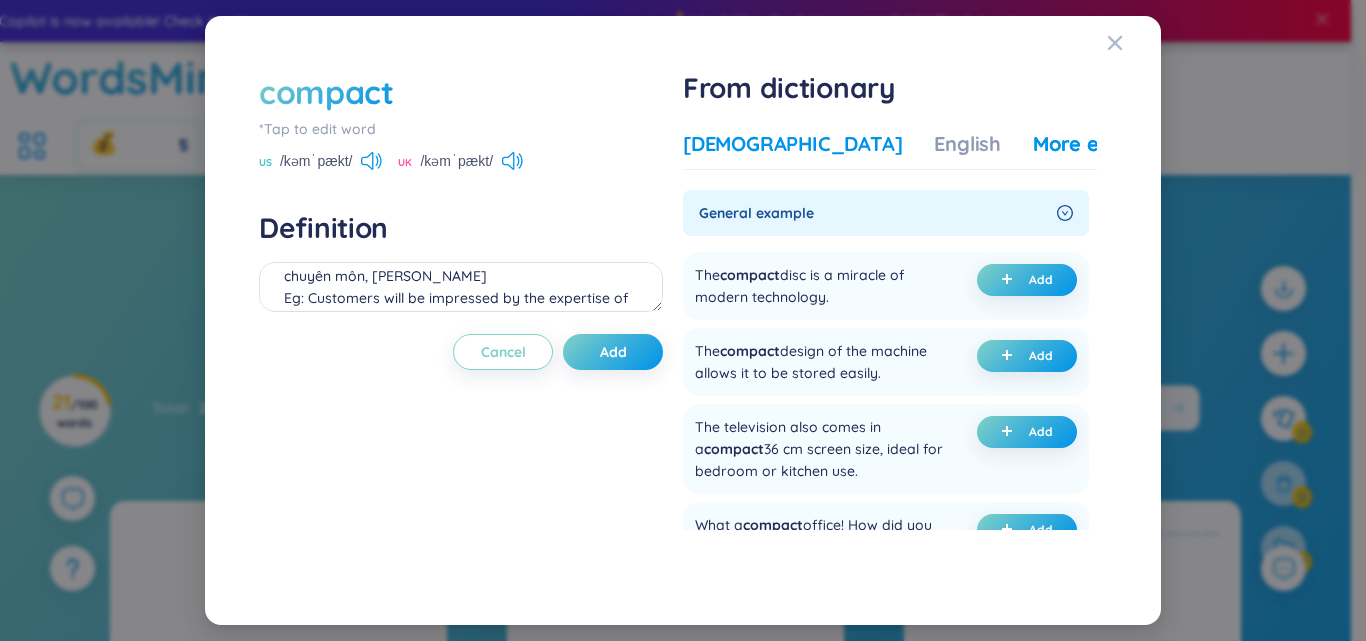 click on "[DEMOGRAPHIC_DATA]" at bounding box center (792, 144) 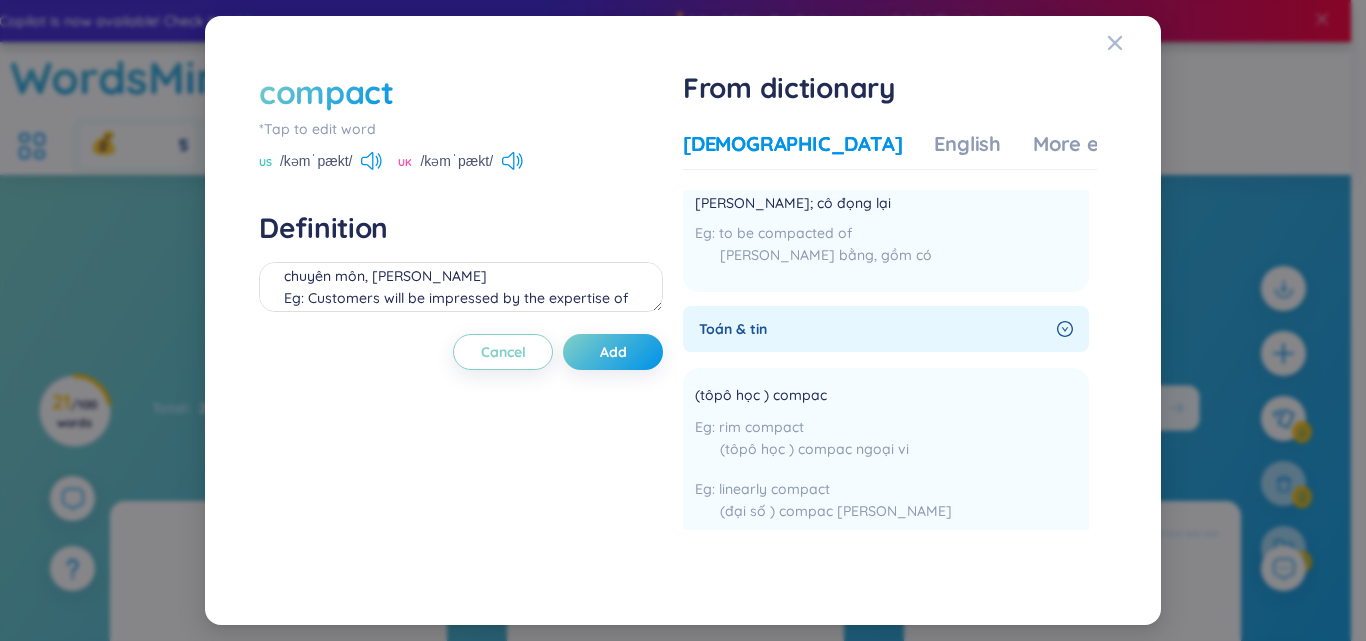 scroll, scrollTop: 0, scrollLeft: 0, axis: both 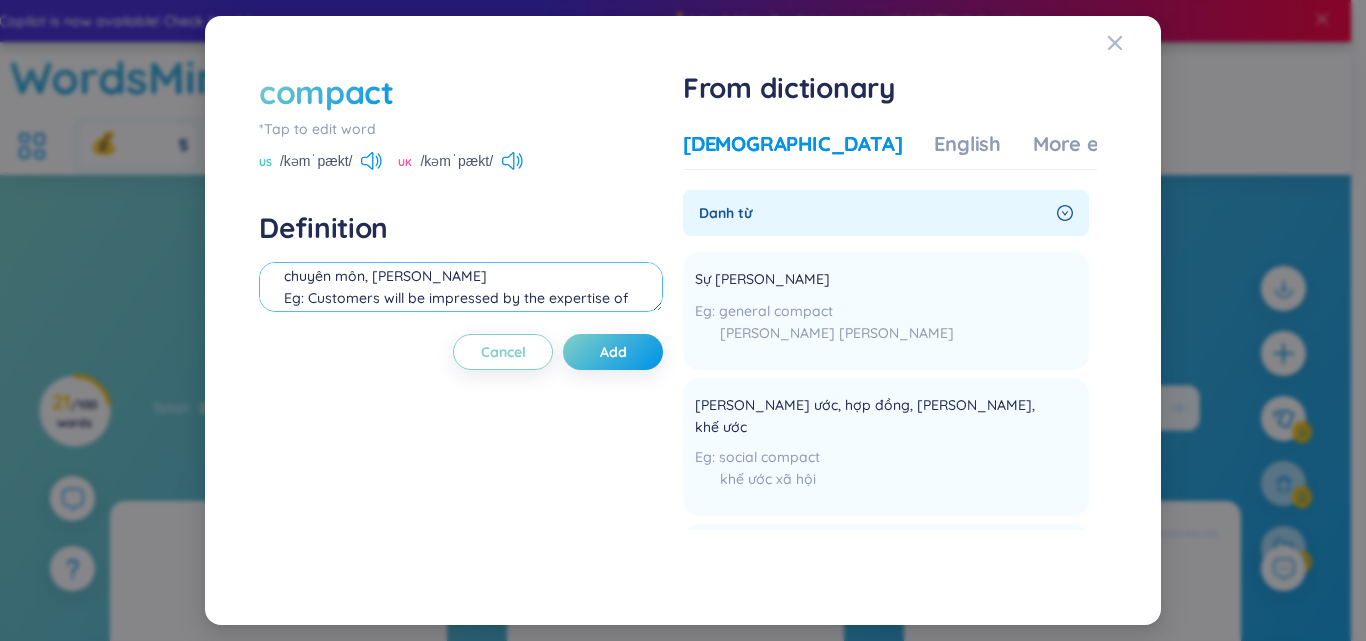 click on "chuyên môn, [PERSON_NAME]
Eg: Customers will be impressed by the expertise of our highly trained employees." at bounding box center (461, 287) 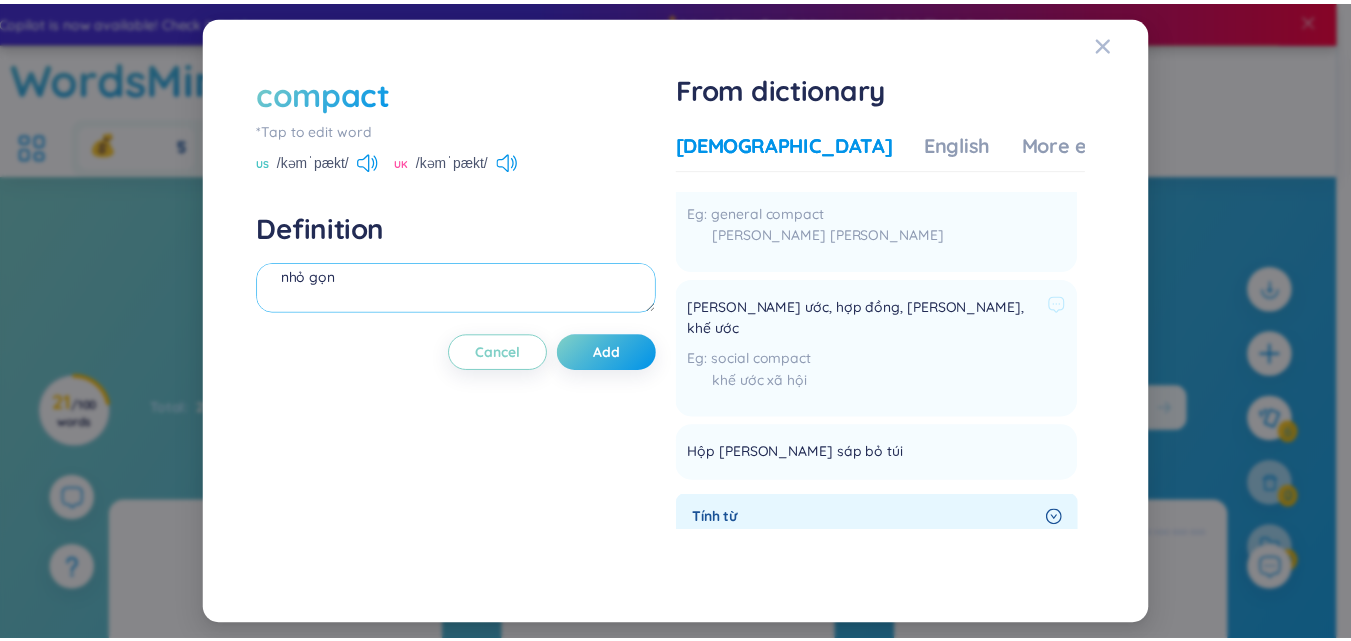 scroll, scrollTop: 101, scrollLeft: 0, axis: vertical 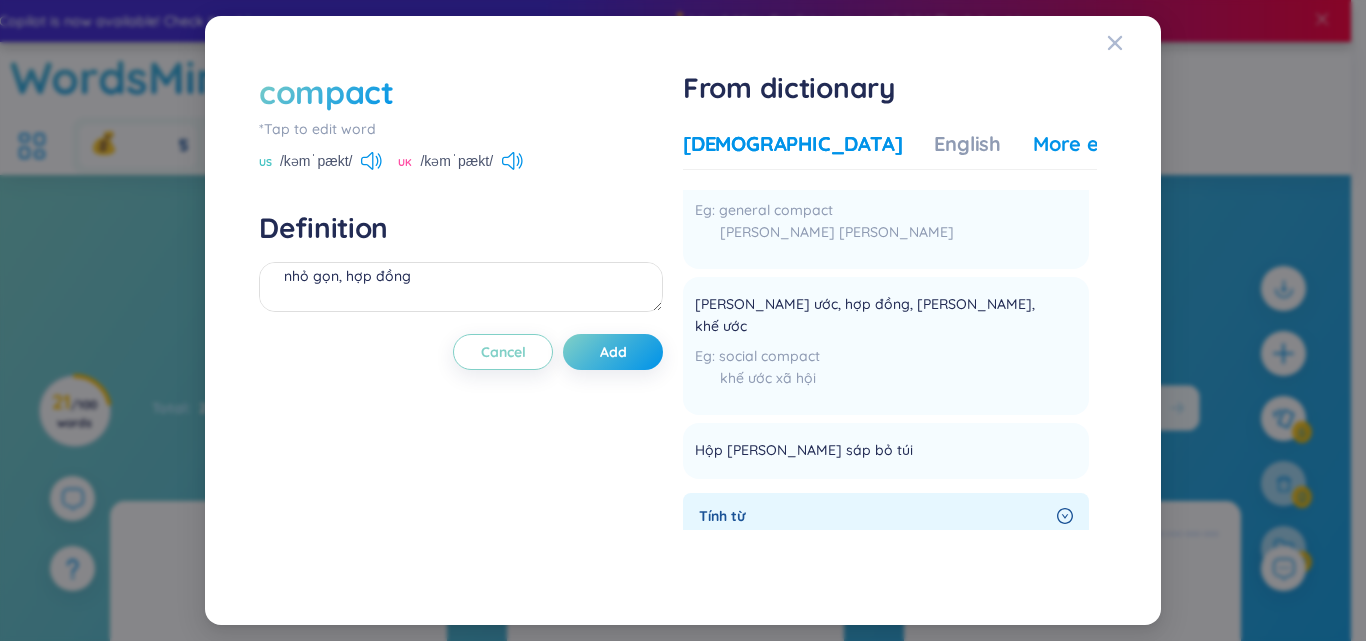 click on "More examples" at bounding box center (1105, 144) 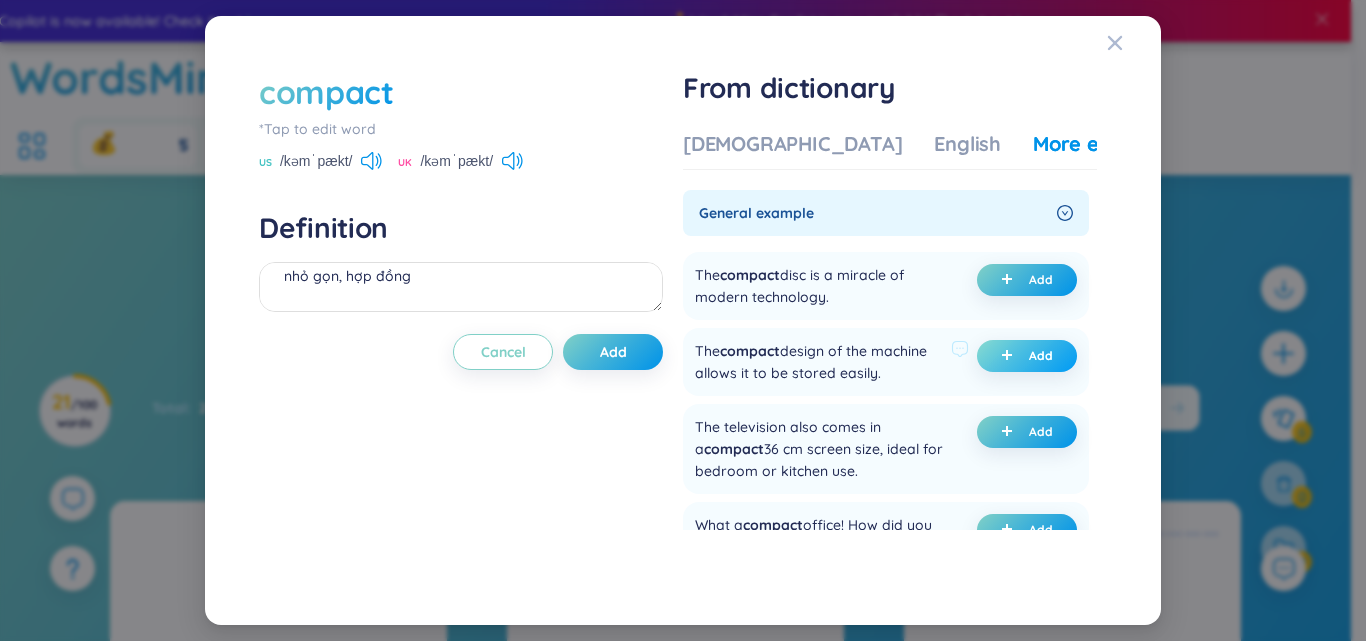 click on "Add" at bounding box center [1027, 356] 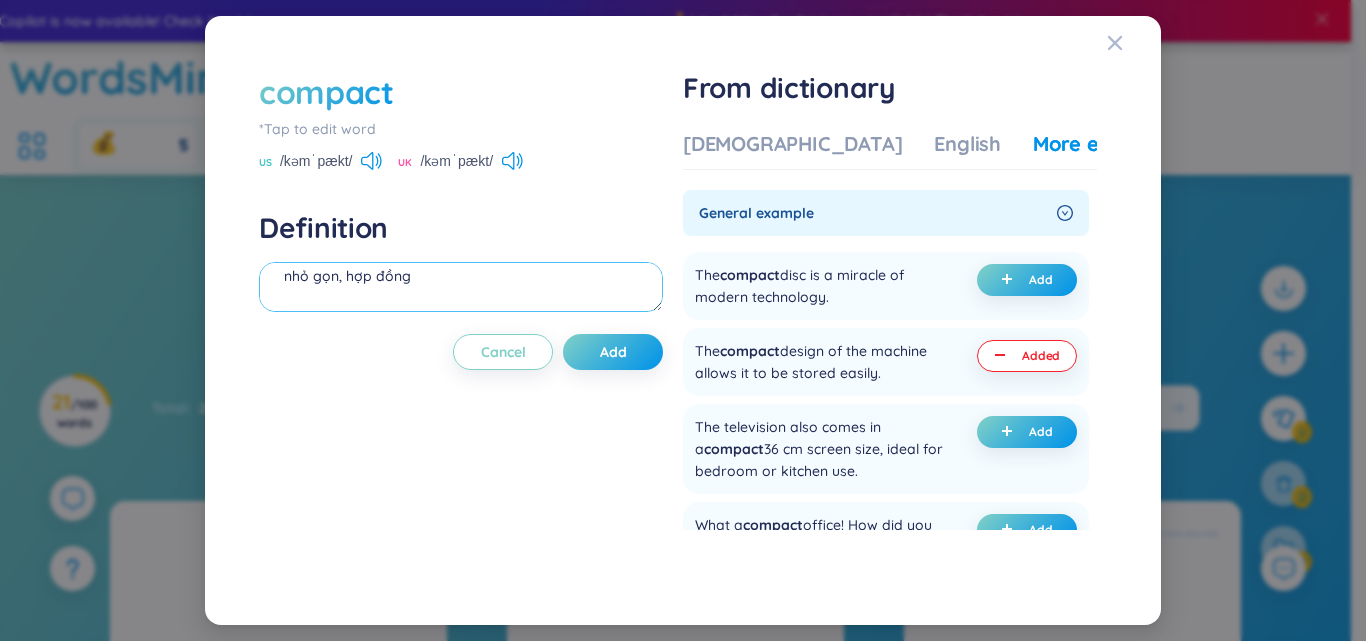 click on "nhỏ gọn, hợp đồng
(undefined)
Eg: The compact design of the machine allows it to be stored easily." at bounding box center [461, 287] 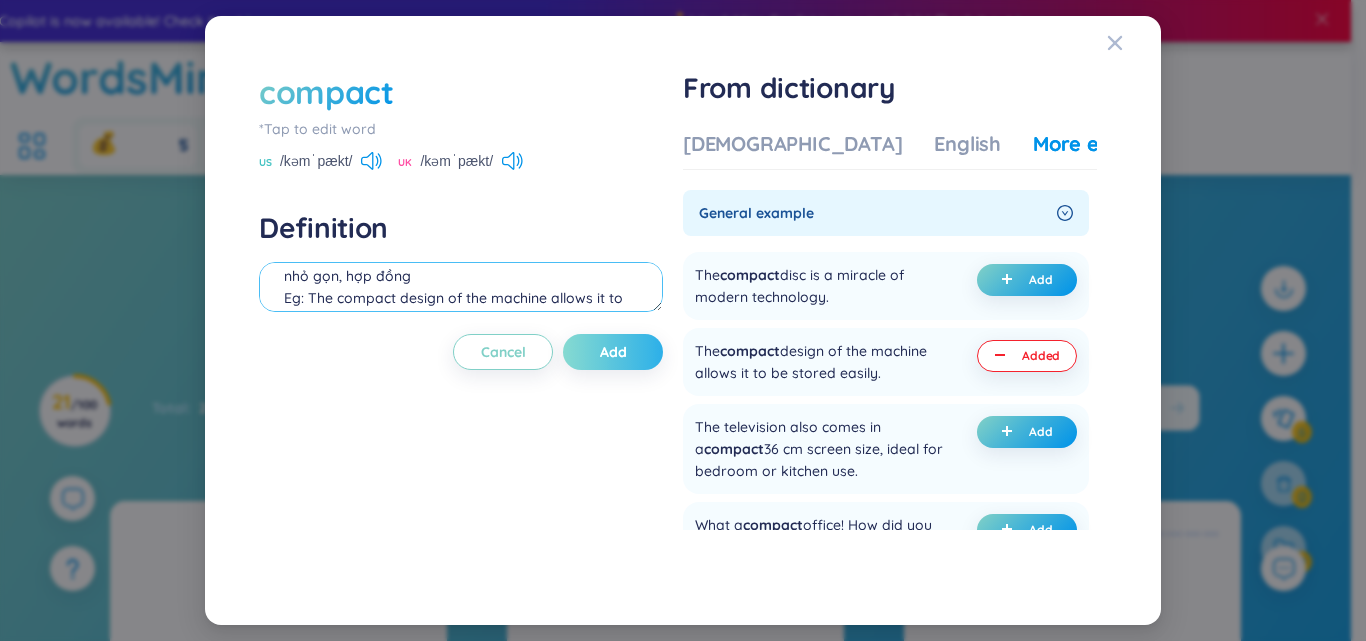 type on "nhỏ gọn, hợp đồng
Eg: The compact design of the machine allows it to be stored easily." 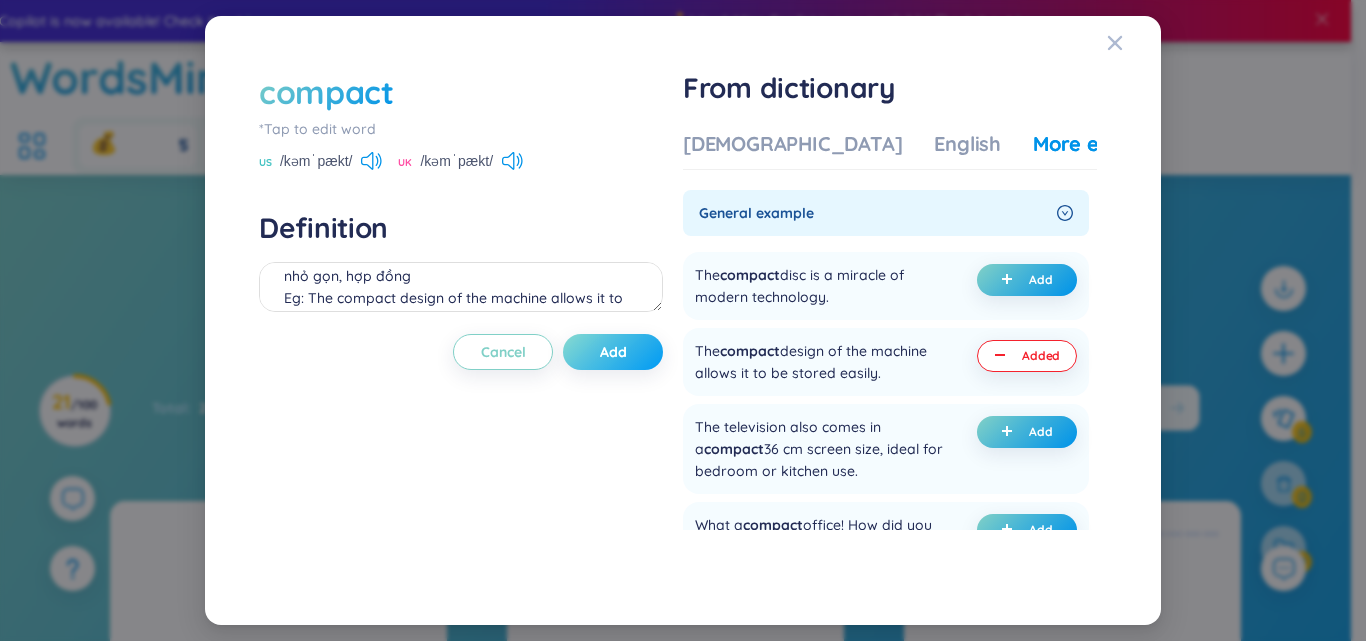 click on "Add" at bounding box center (613, 352) 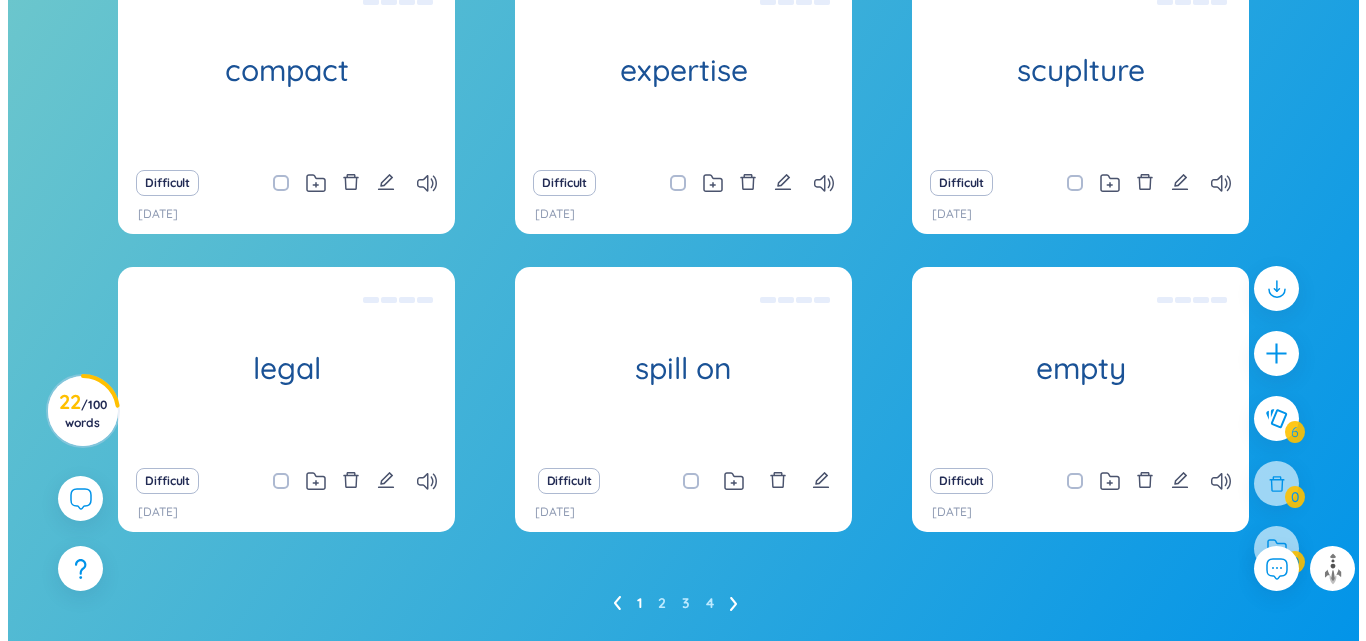 scroll, scrollTop: 182, scrollLeft: 0, axis: vertical 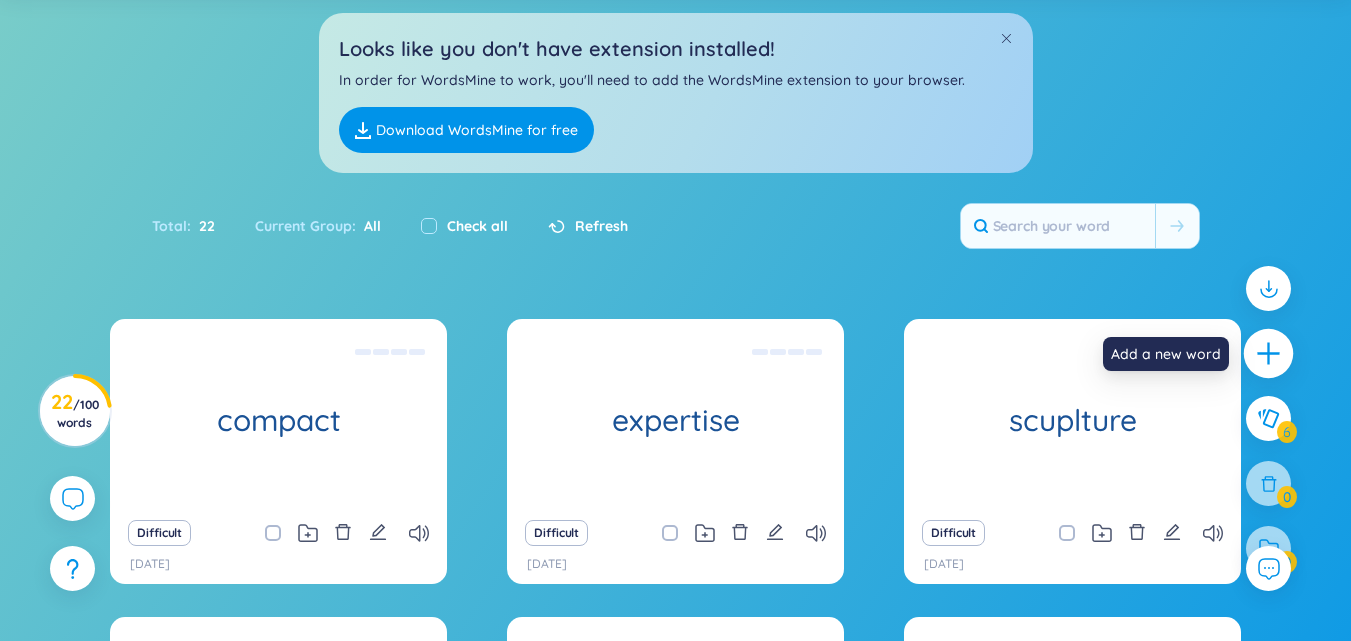 click at bounding box center (1269, 354) 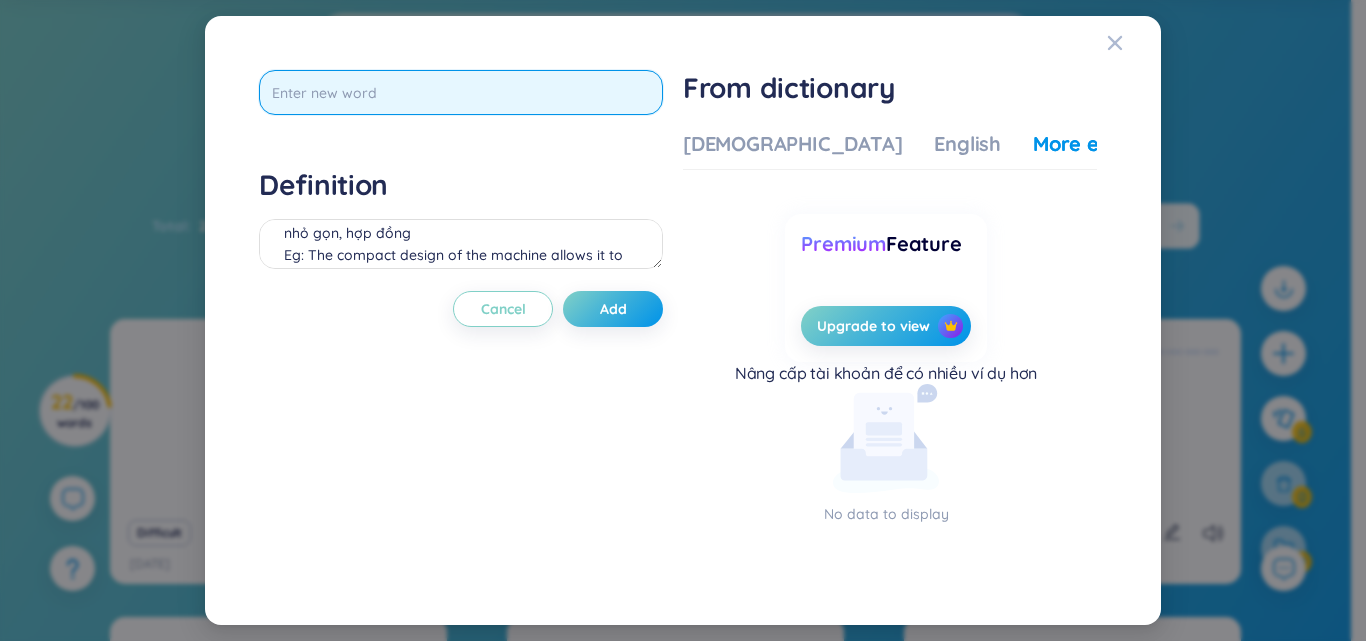 click at bounding box center [461, 92] 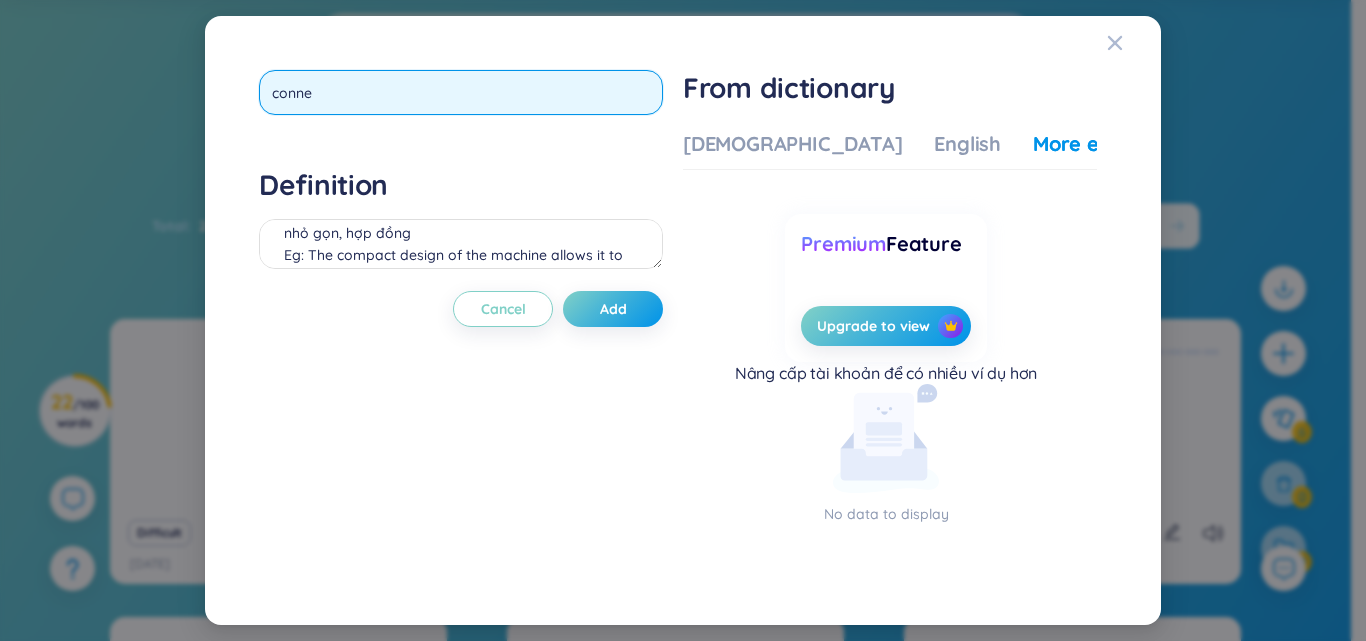 type on "[PERSON_NAME]" 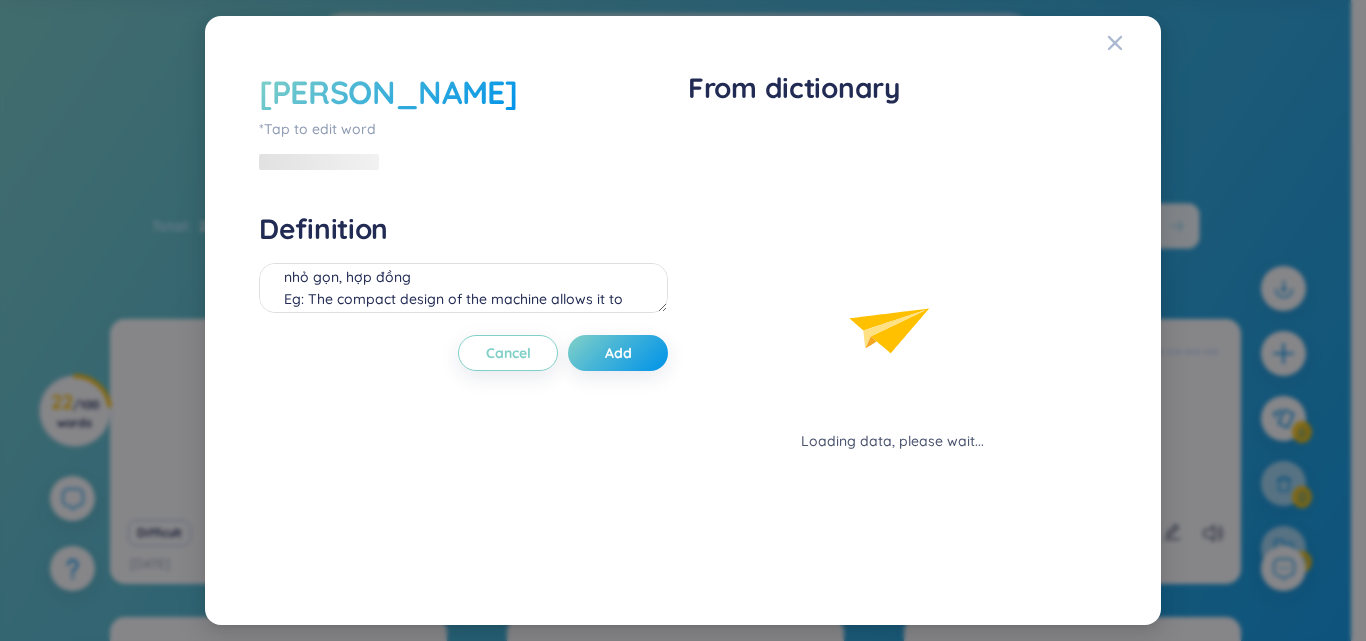 click on "[PERSON_NAME] *Tap to edit word Definition nhỏ gọn, hợp đồng
Eg: The compact design of the machine allows it to be stored easily. Cancel Add" at bounding box center [463, 320] 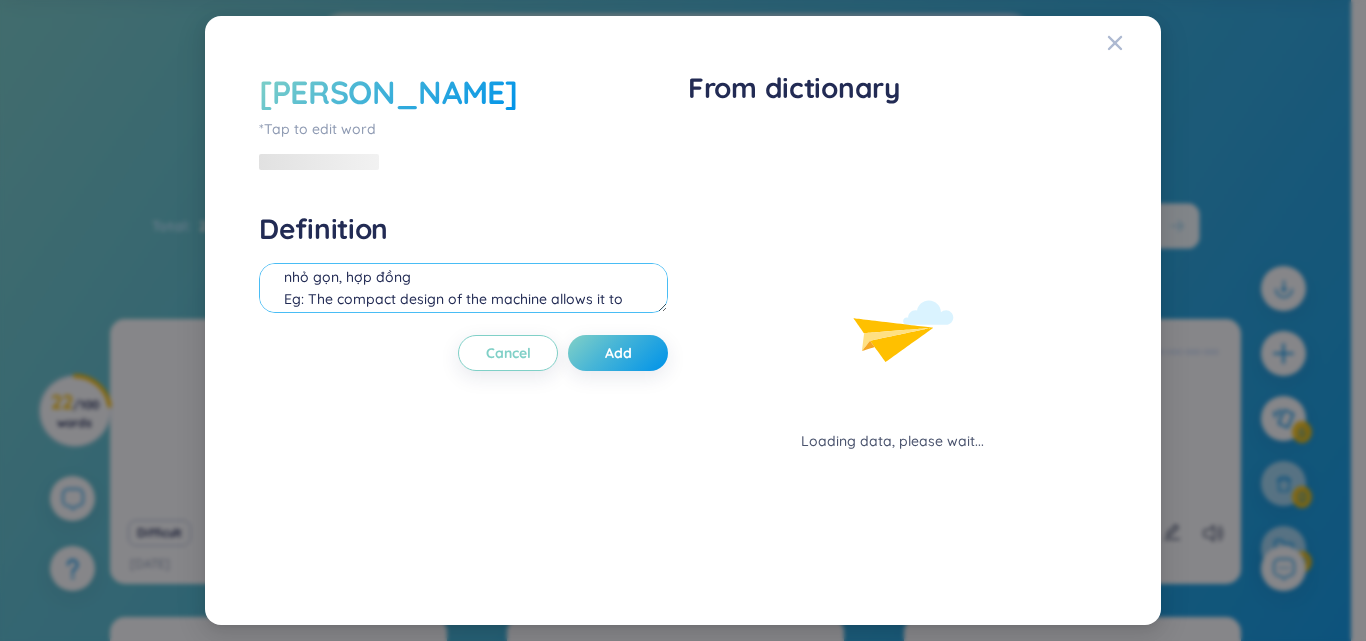 click on "nhỏ gọn, hợp đồng
Eg: The compact design of the machine allows it to be stored easily." at bounding box center [463, 288] 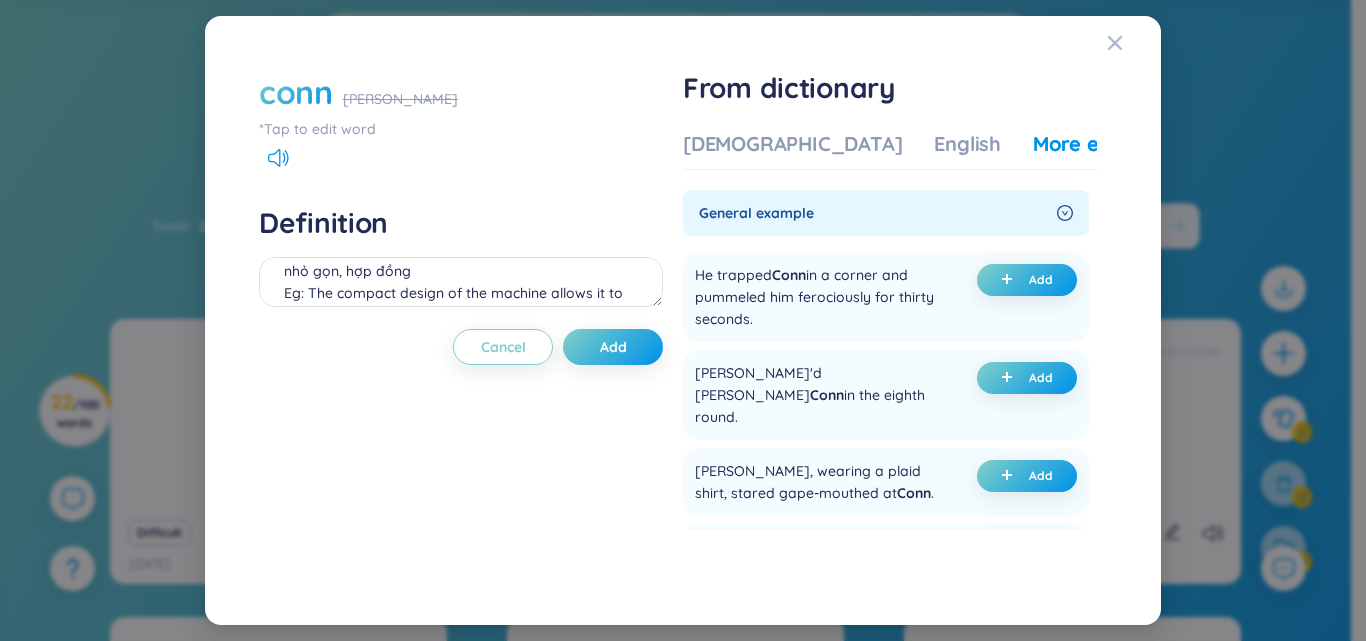 click on "[PERSON_NAME]" at bounding box center (400, 99) 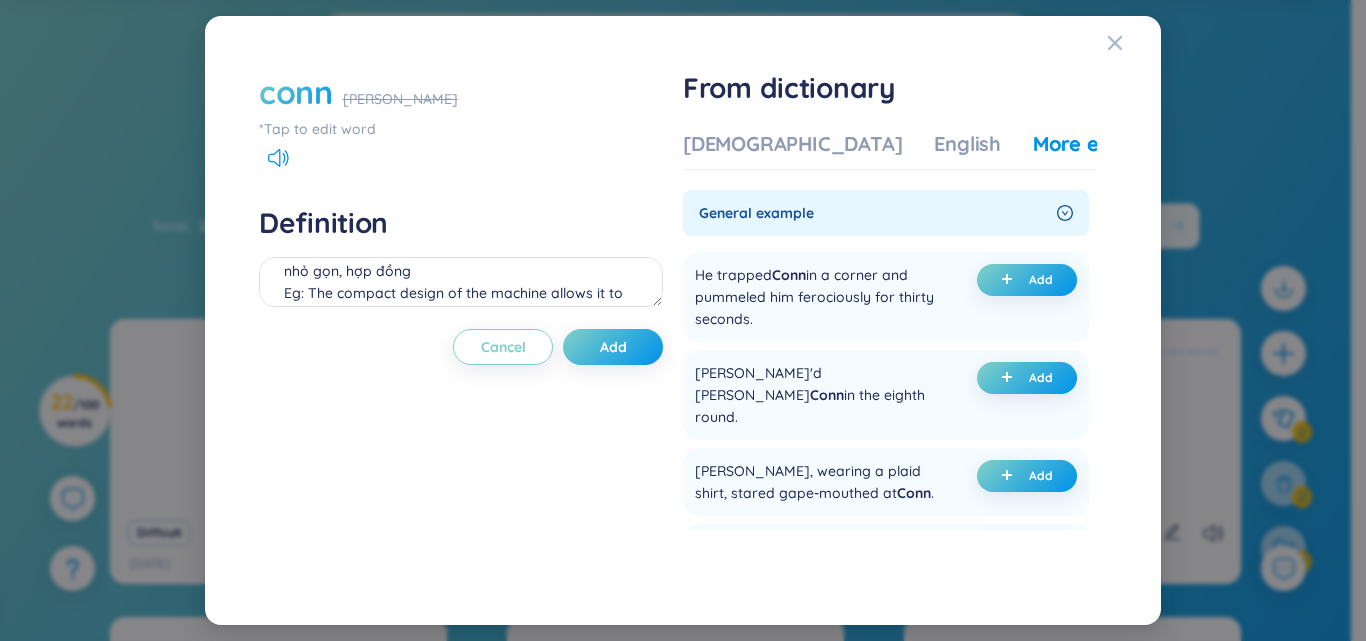 click on "conn" at bounding box center (296, 92) 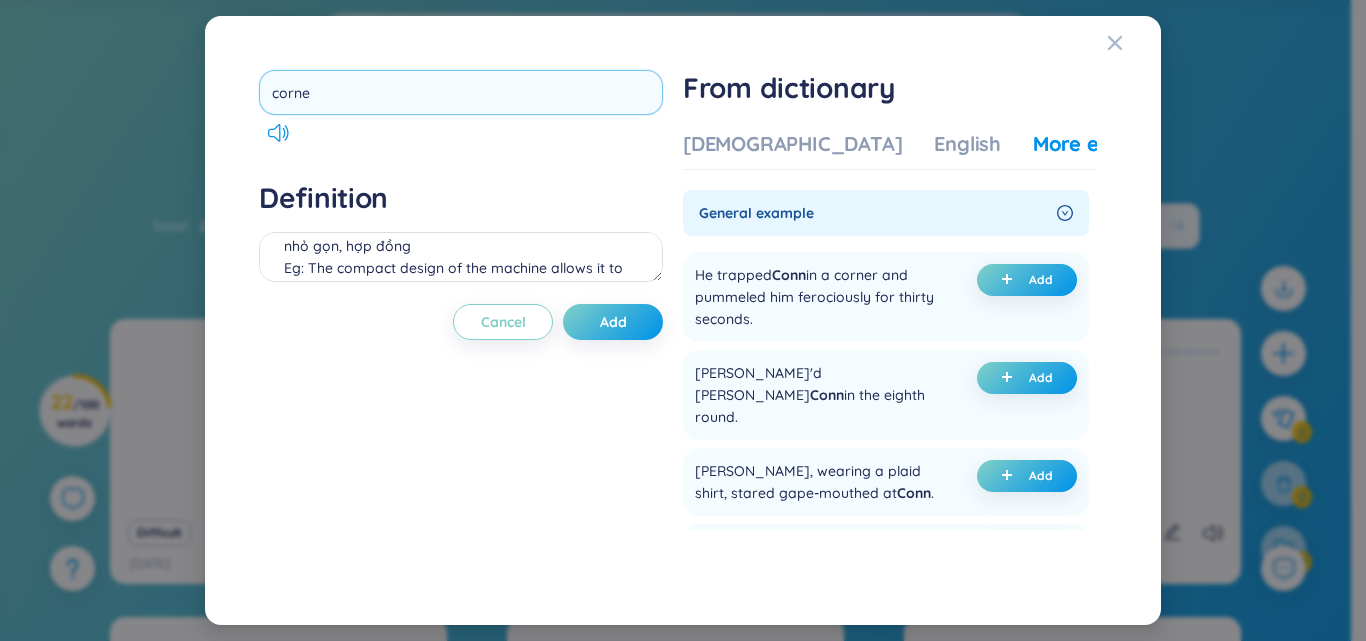 type on "corner" 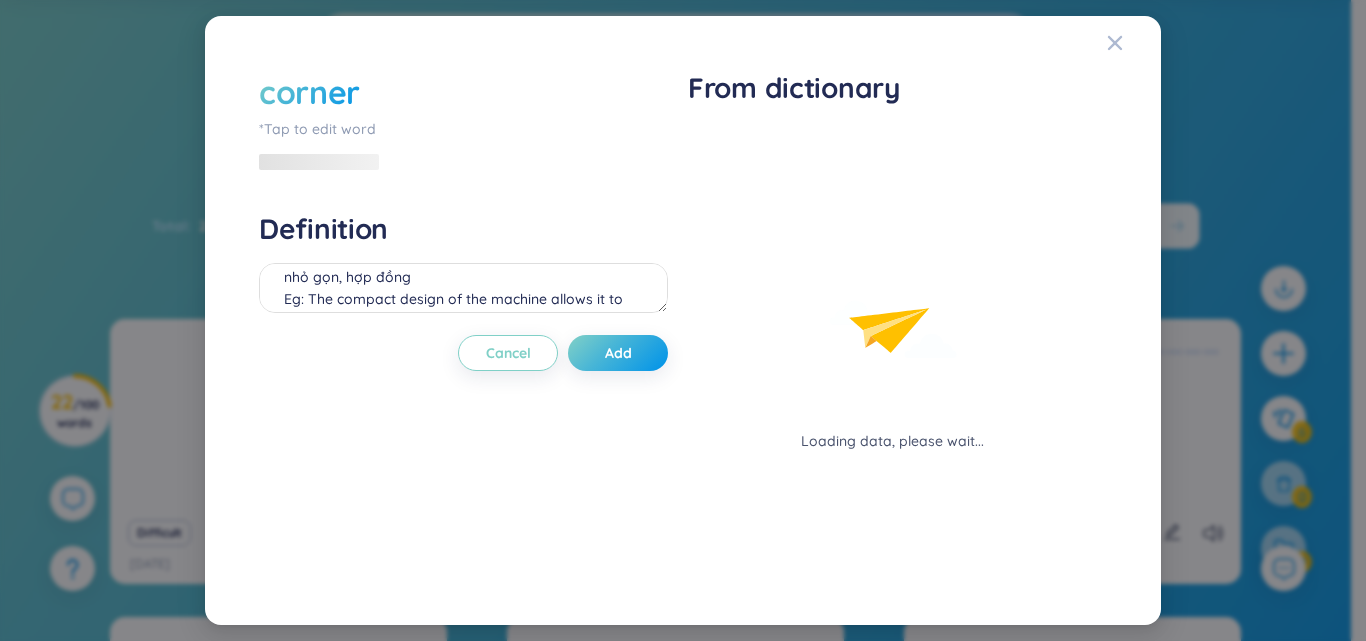 click on "corner *Tap to edit word Definition nhỏ gọn, hợp đồng
Eg: The compact design of the machine allows it to be stored easily. Cancel Add" at bounding box center [463, 320] 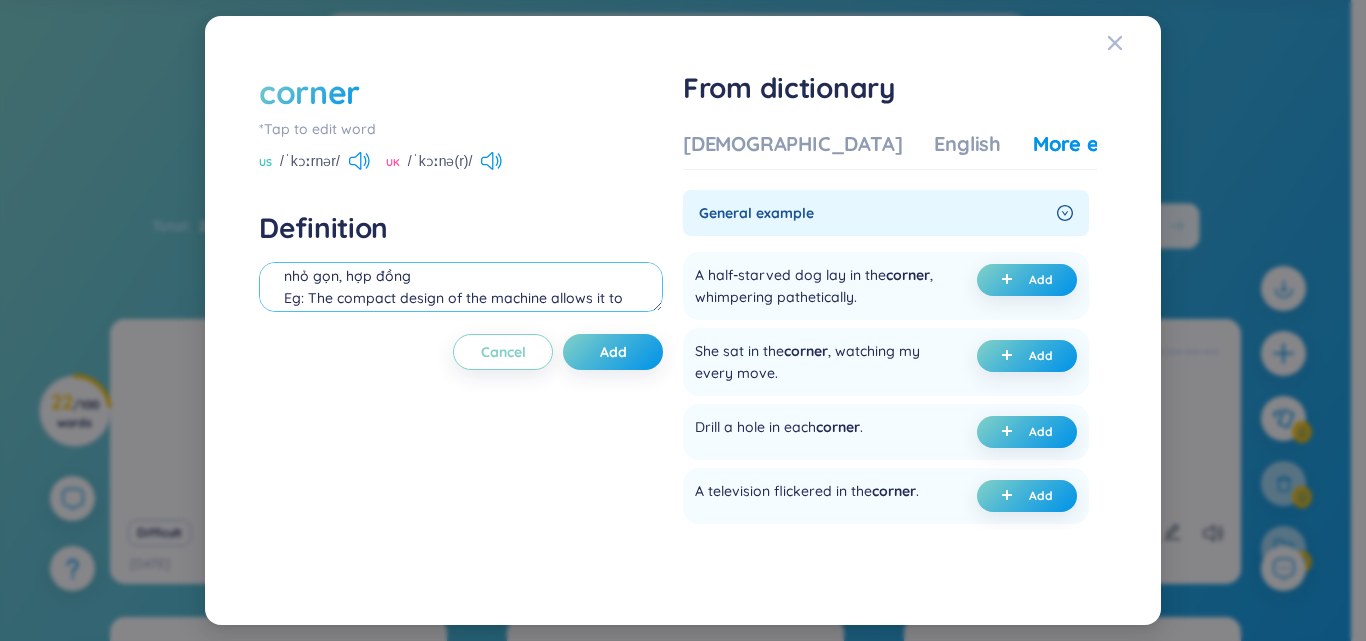 click on "nhỏ gọn, hợp đồng
Eg: The compact design of the machine allows it to be stored easily." at bounding box center (461, 287) 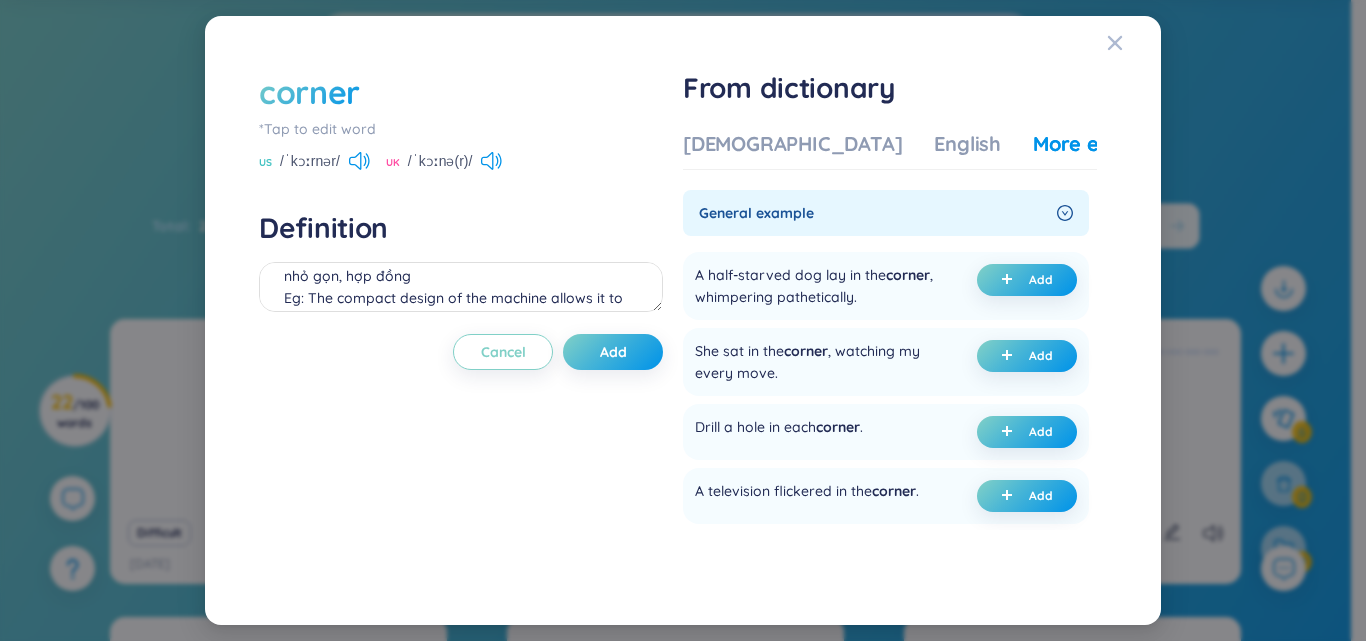 click on "Vietnamese English More examples" at bounding box center (930, 150) 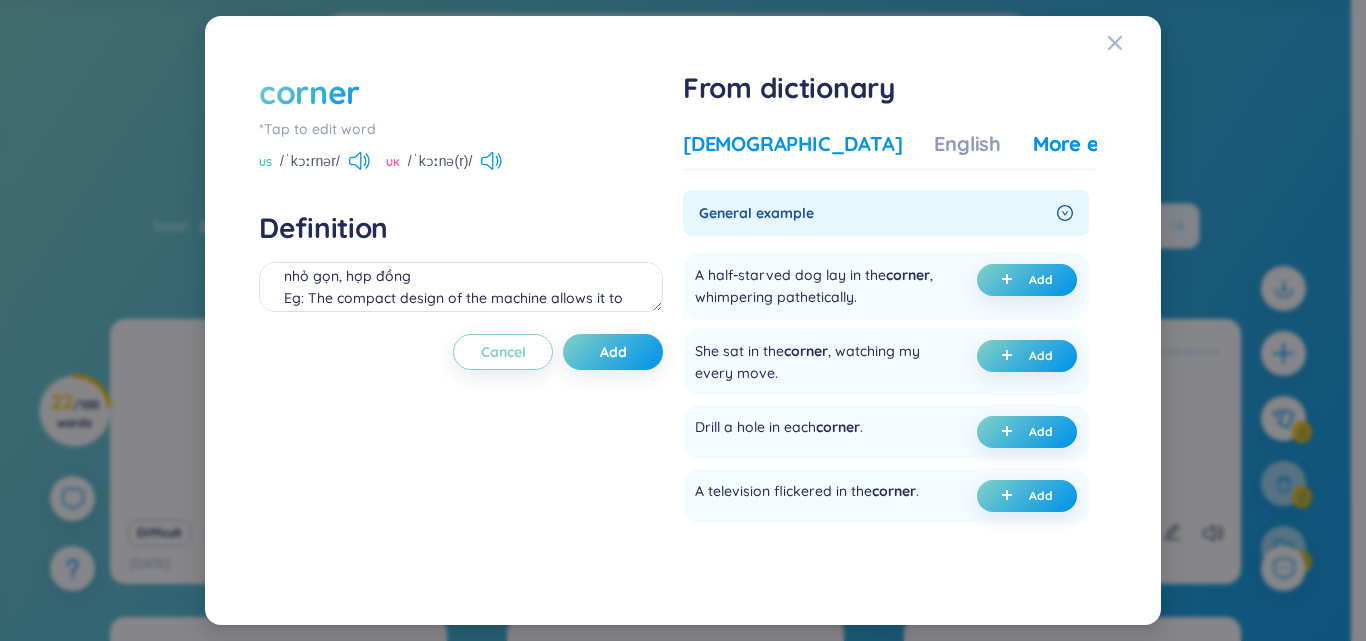 click on "[DEMOGRAPHIC_DATA]" at bounding box center [792, 144] 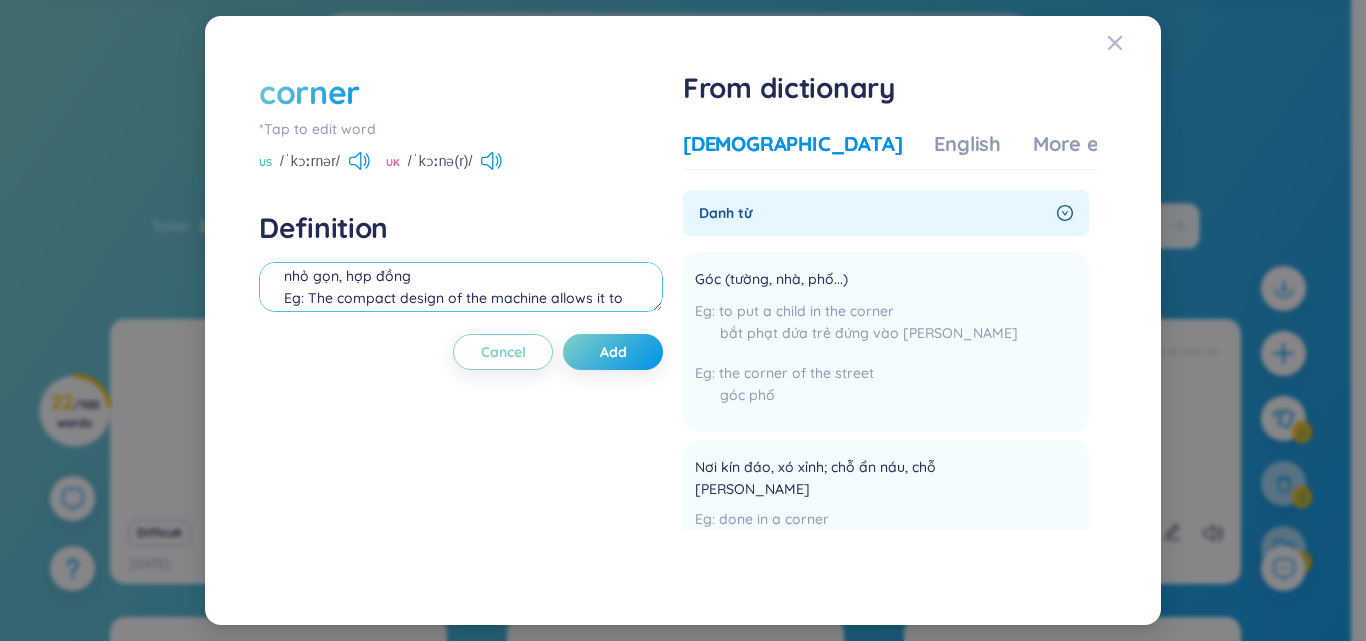 click on "nhỏ gọn, hợp đồng
Eg: The compact design of the machine allows it to be stored easily." at bounding box center (461, 287) 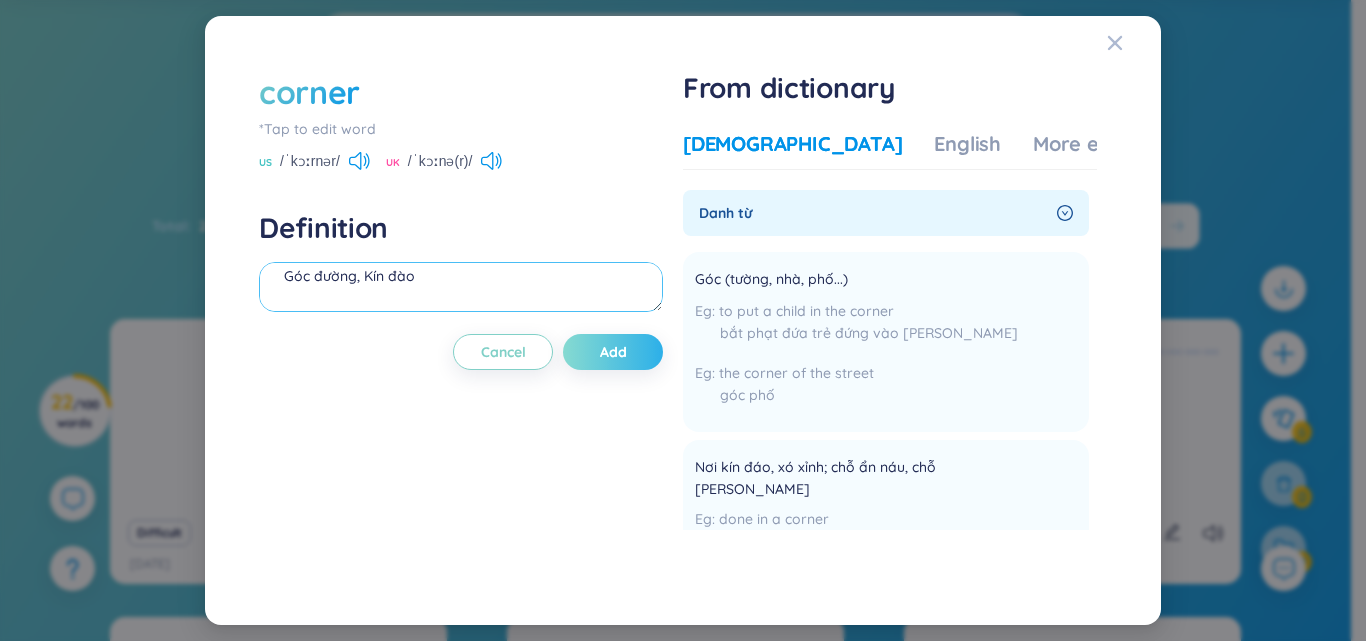 type on "Góc đường, Kín đào" 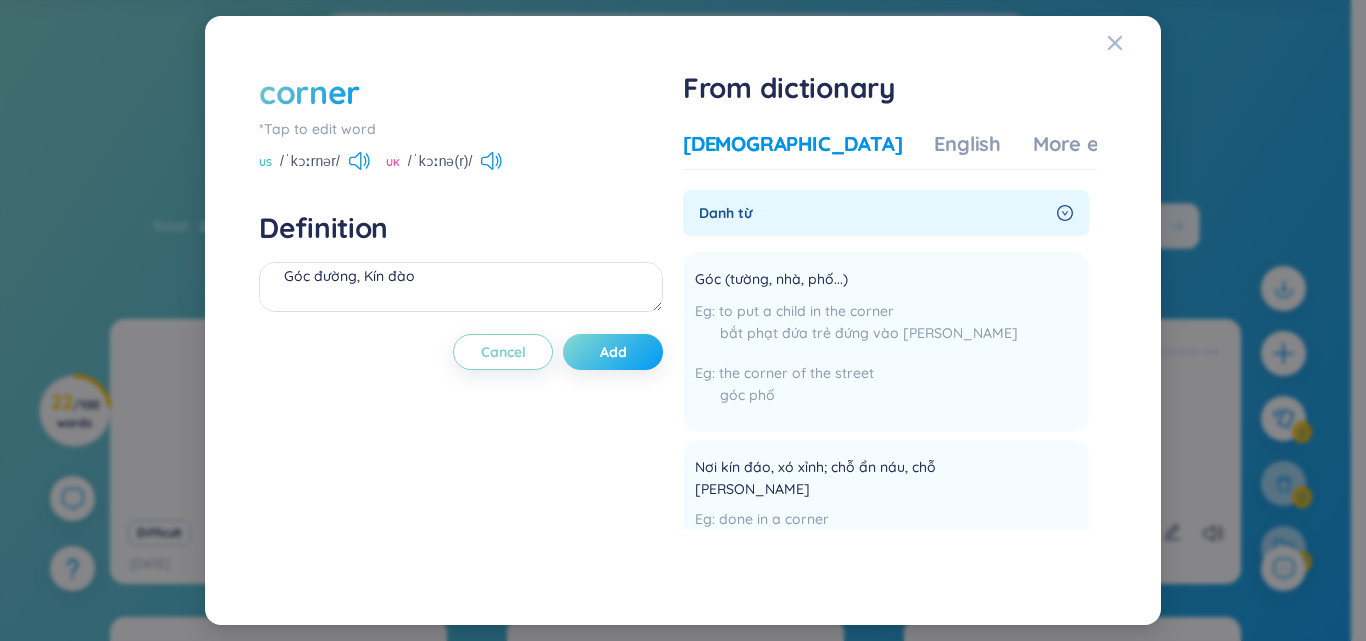 click on "Add" at bounding box center [613, 352] 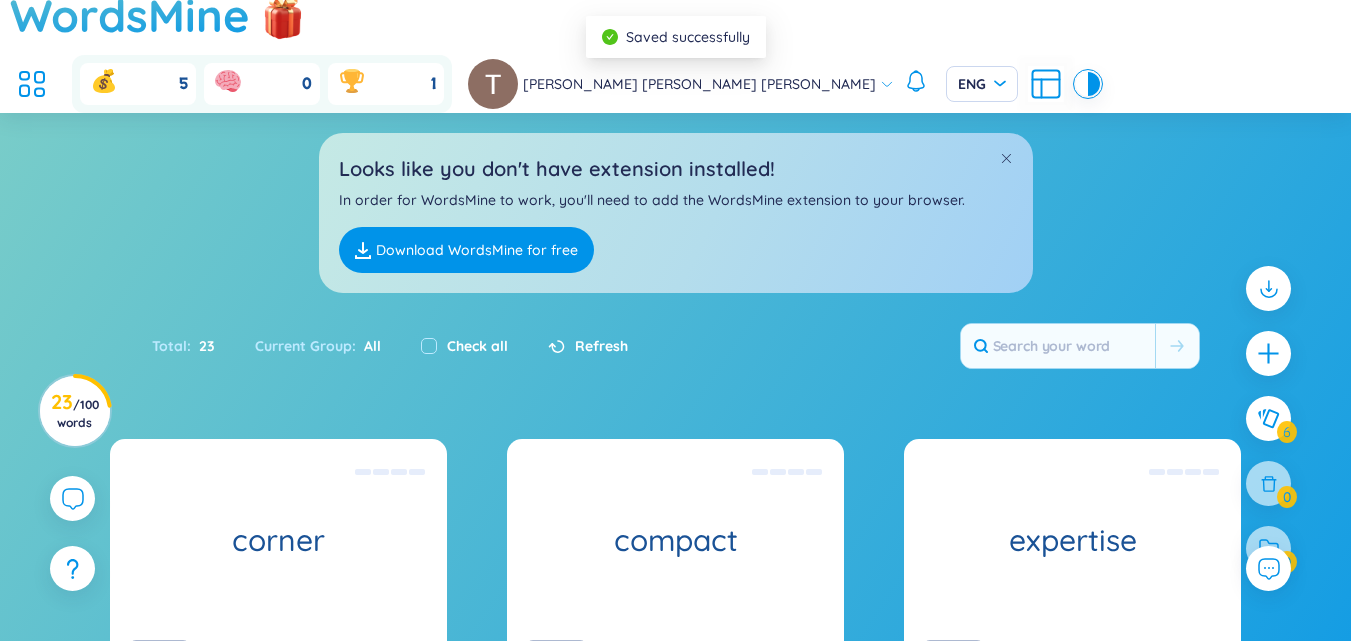 scroll, scrollTop: 0, scrollLeft: 0, axis: both 